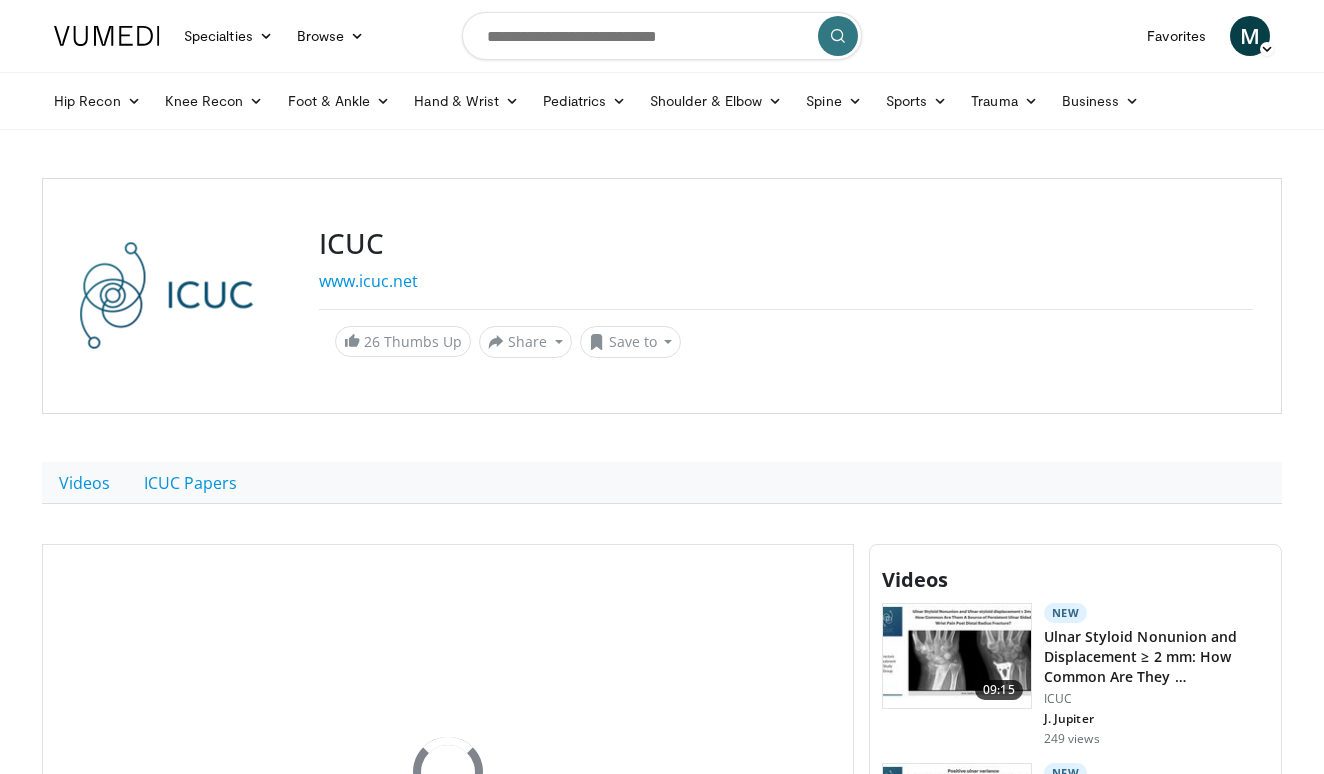 scroll, scrollTop: 0, scrollLeft: 0, axis: both 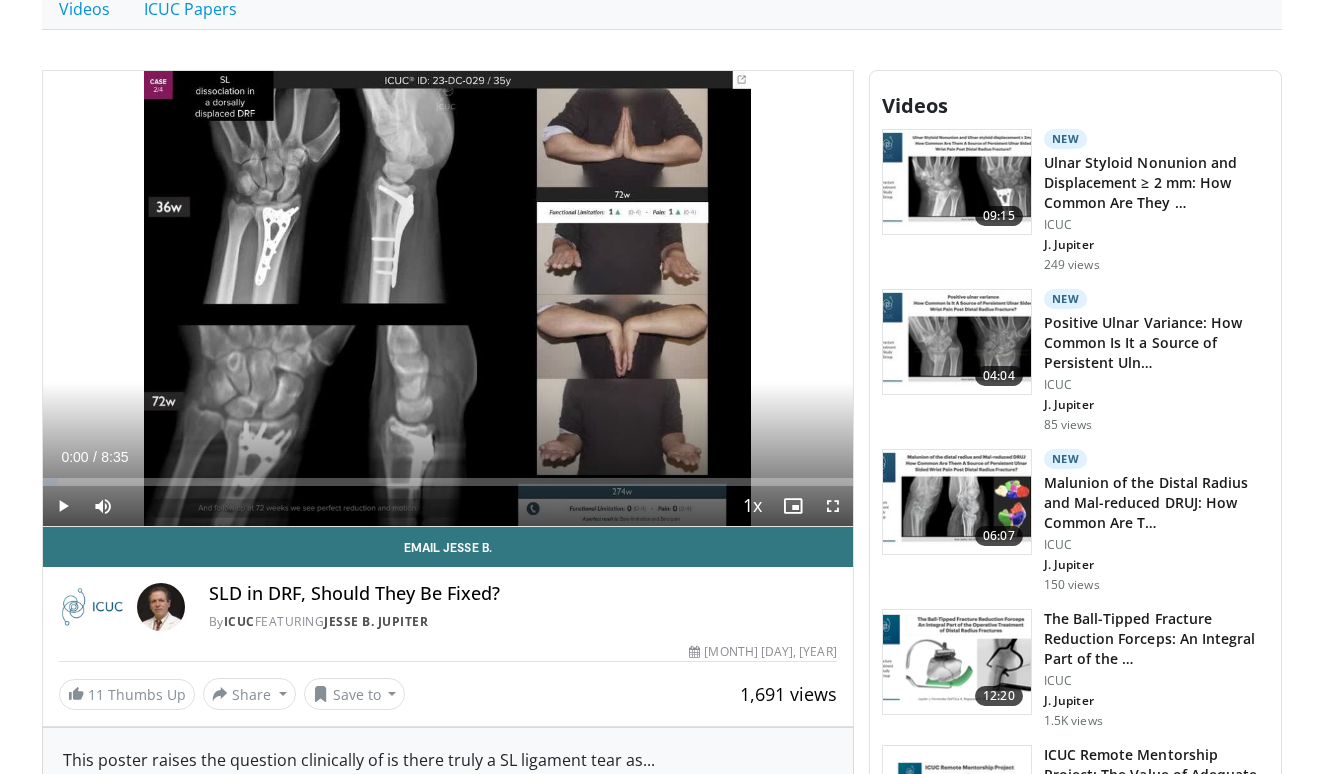 click at bounding box center (63, 506) 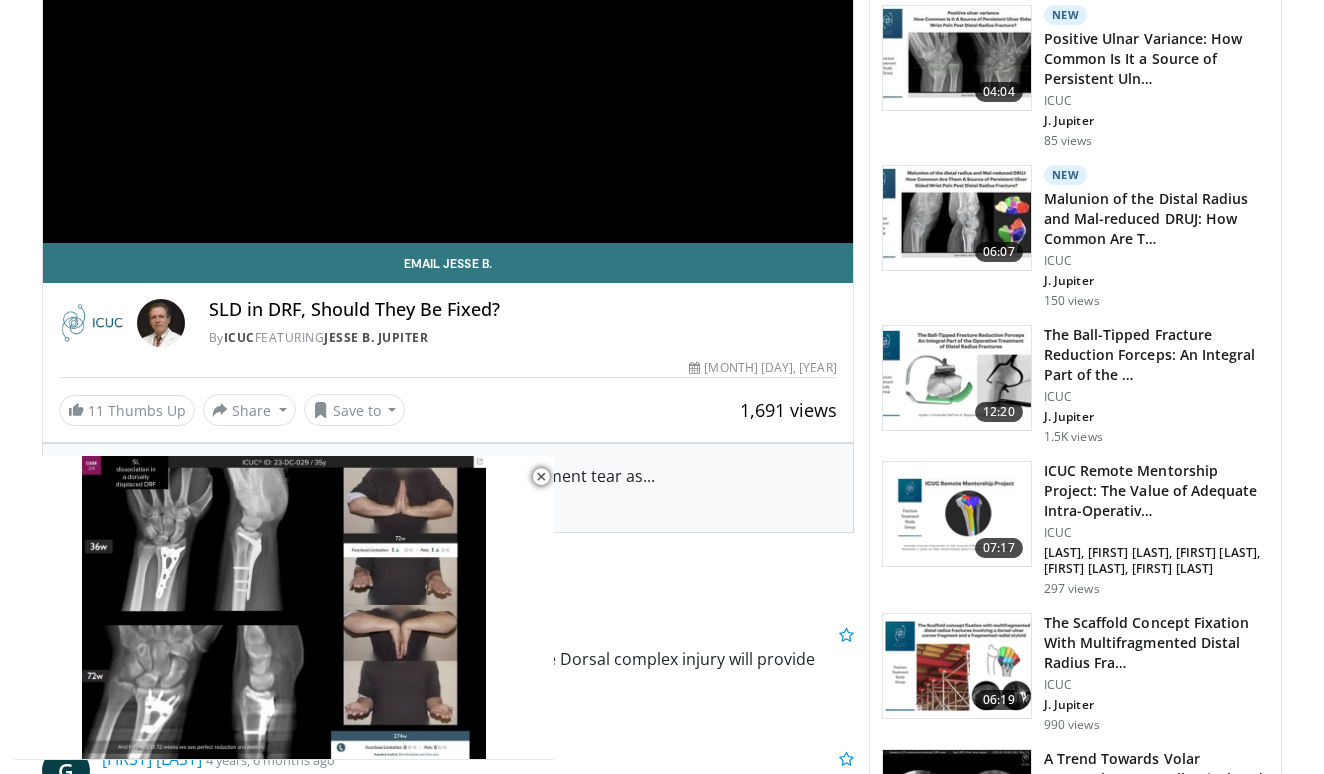 scroll, scrollTop: 764, scrollLeft: 0, axis: vertical 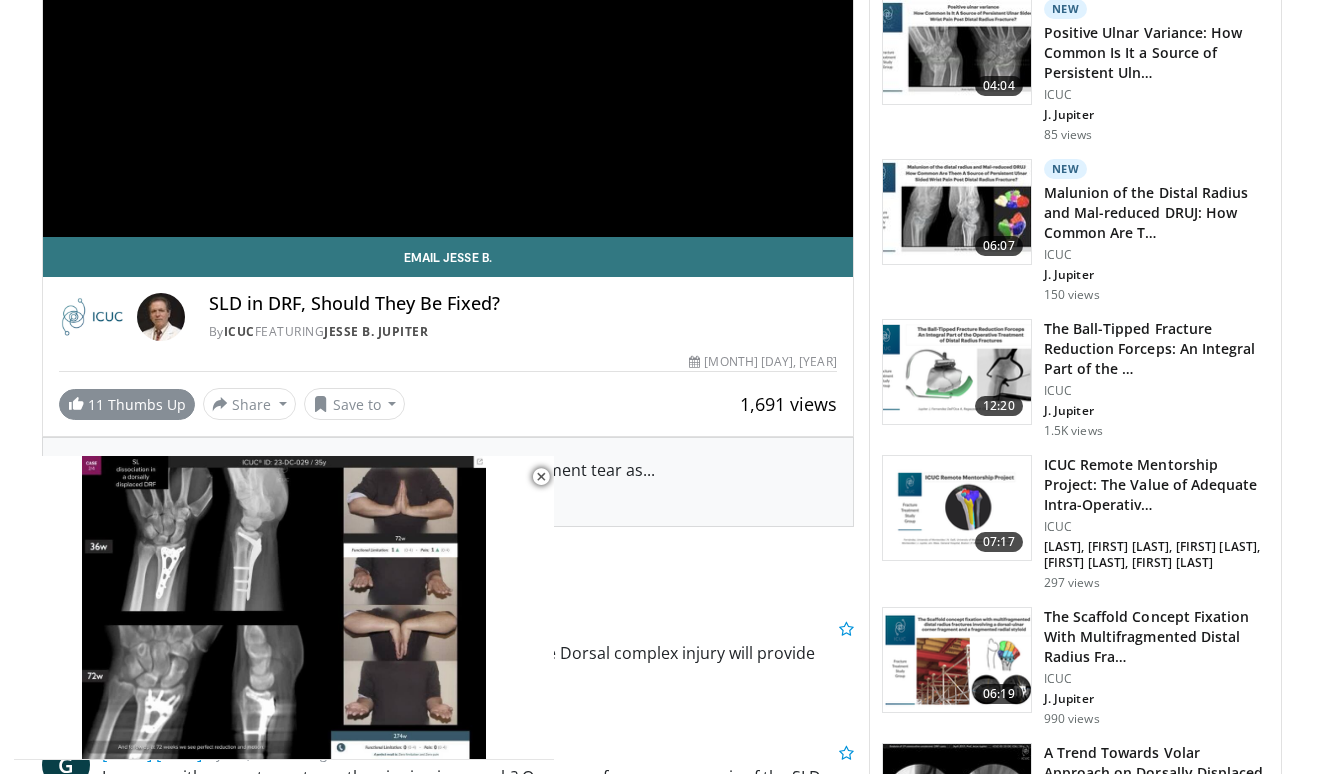 click at bounding box center [76, 403] 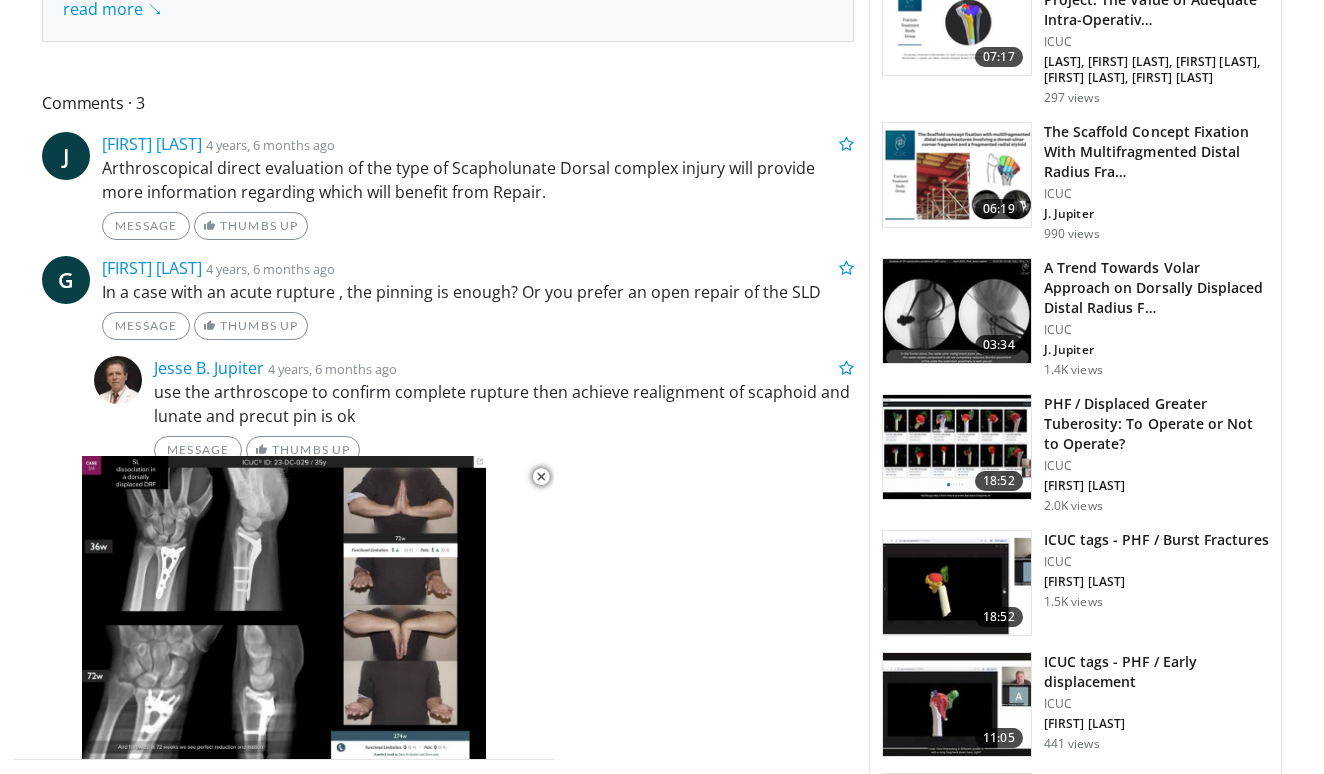 scroll, scrollTop: 1252, scrollLeft: 0, axis: vertical 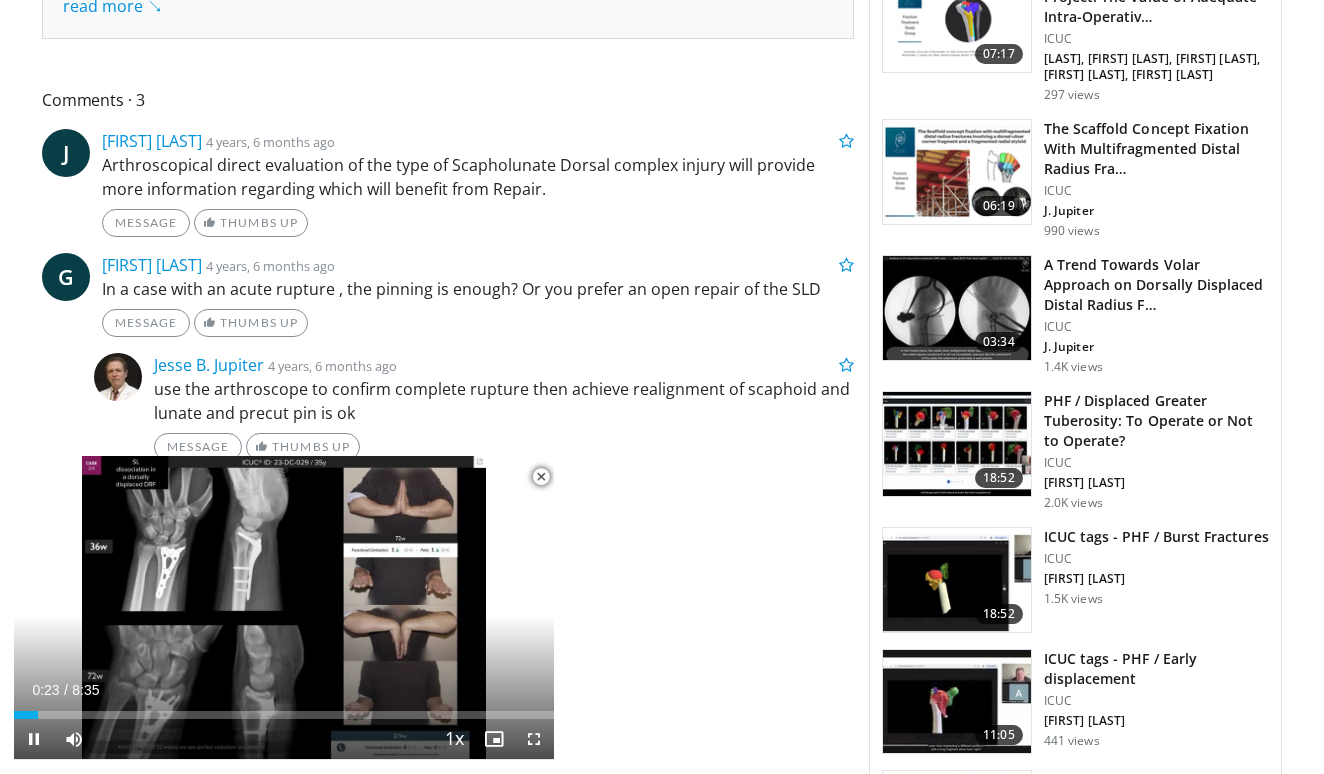 click at bounding box center (541, 477) 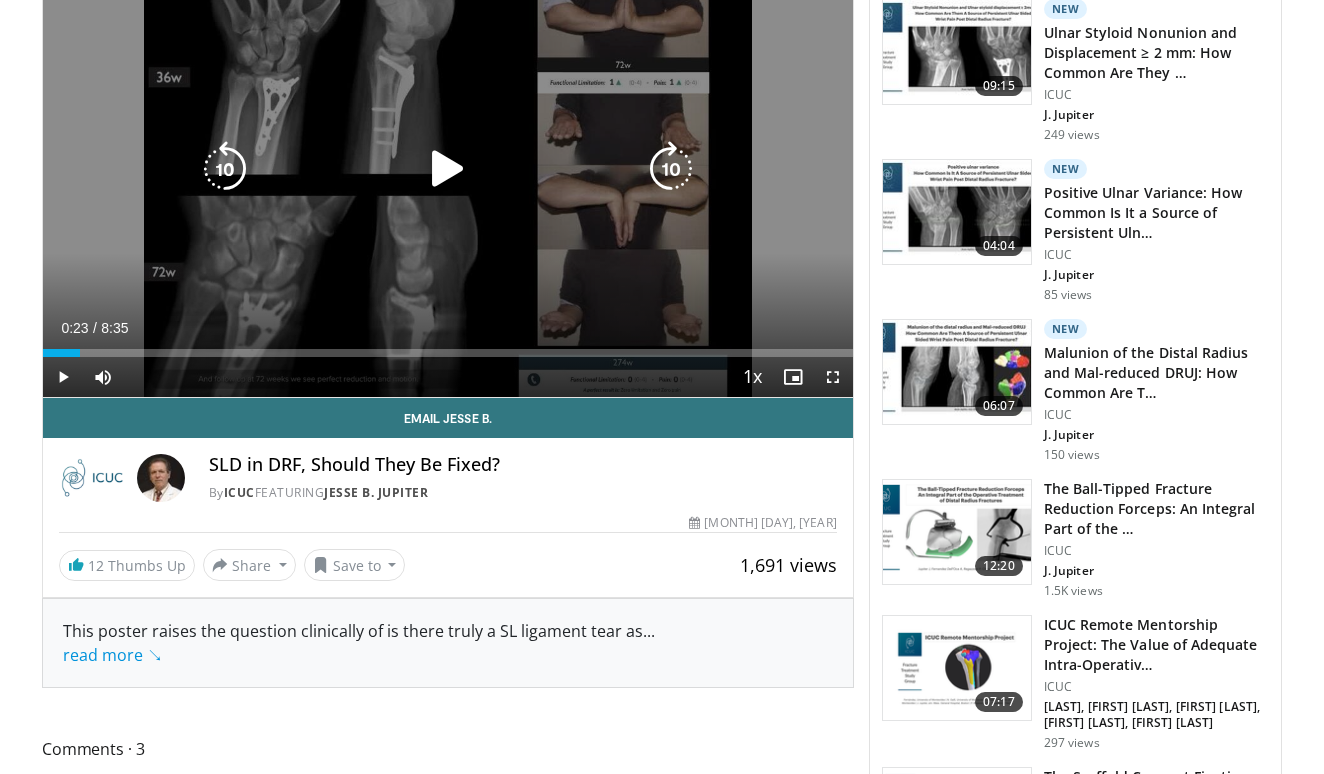 scroll, scrollTop: 606, scrollLeft: 0, axis: vertical 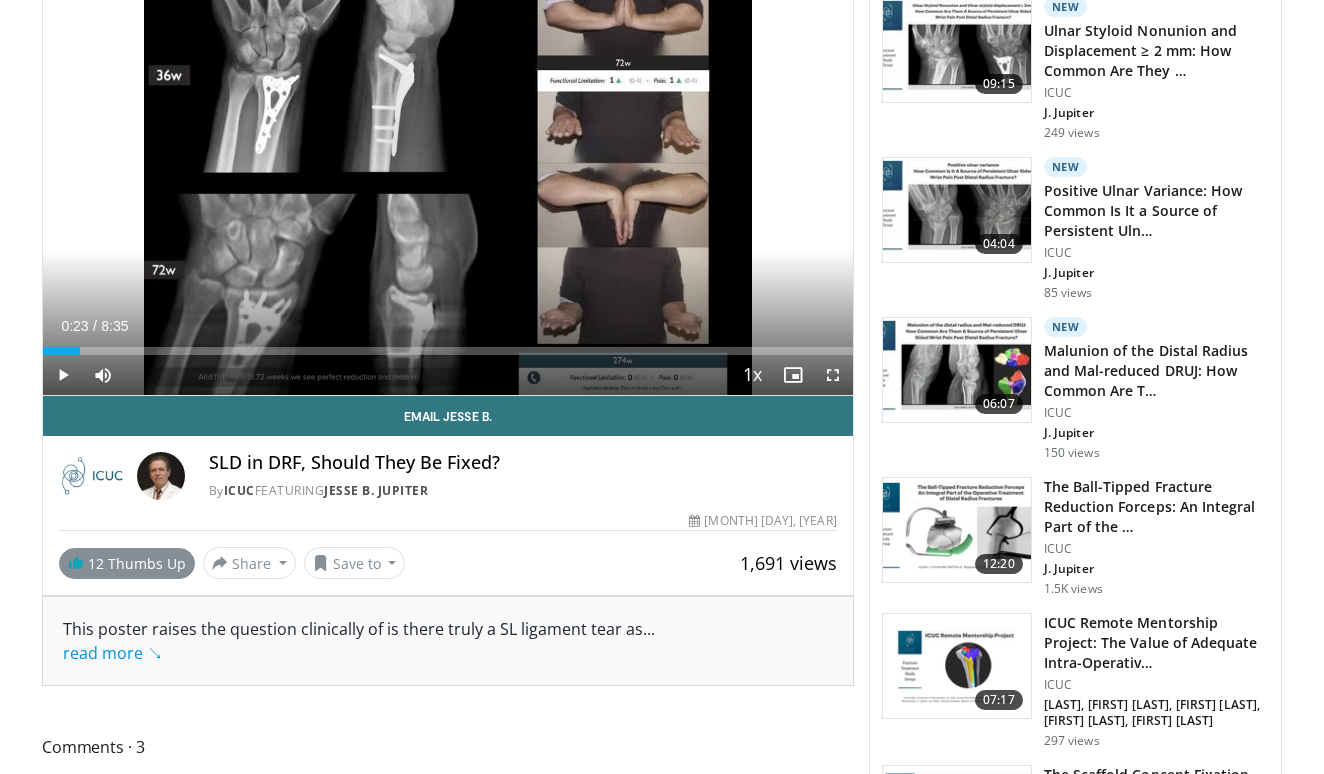 click on "12
Thumbs Up" at bounding box center (127, 563) 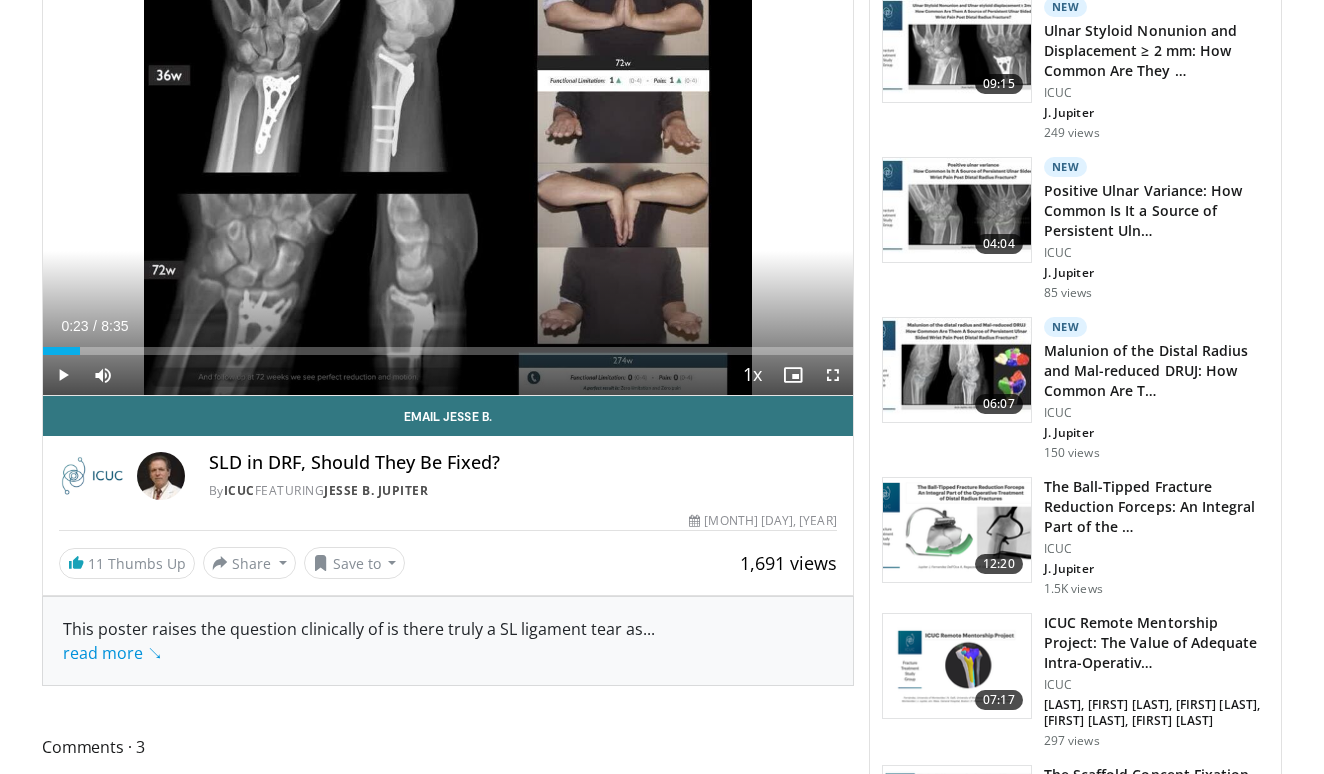 click at bounding box center [957, 210] 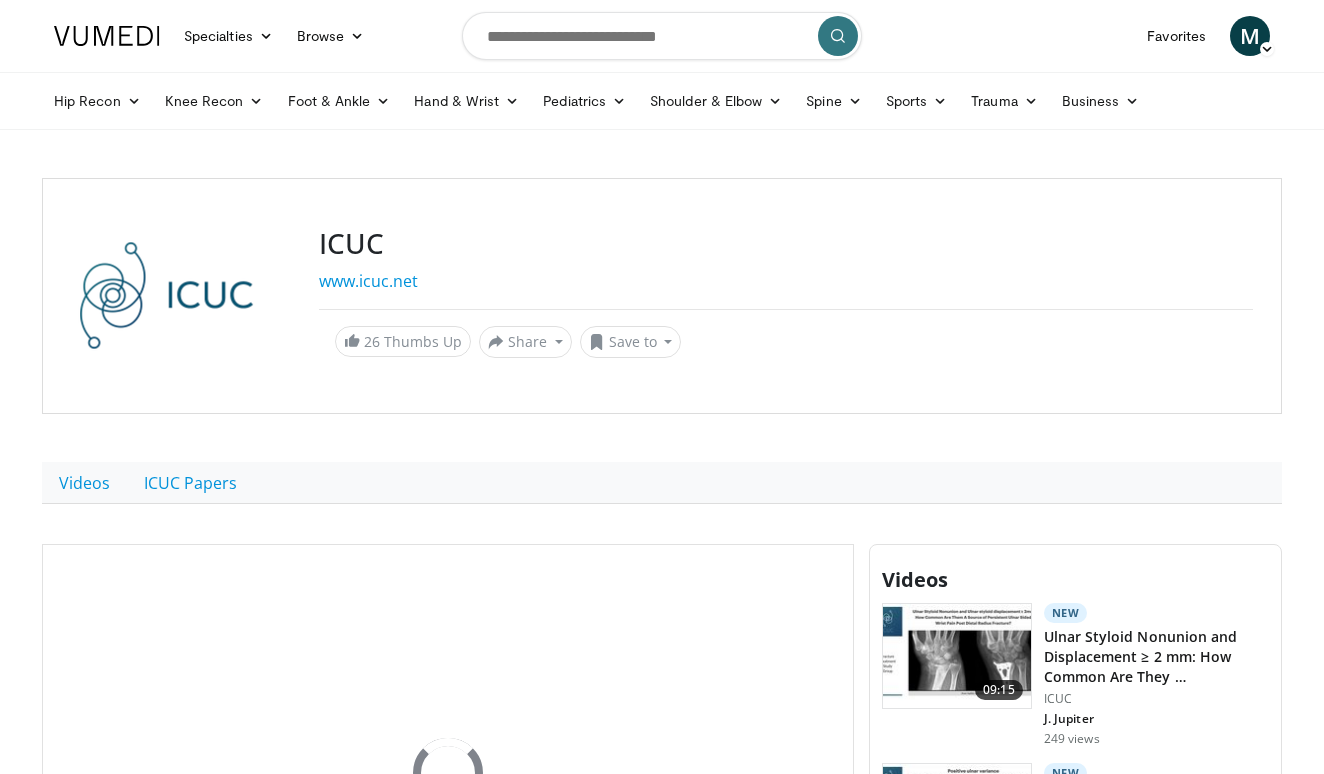 scroll, scrollTop: 0, scrollLeft: 0, axis: both 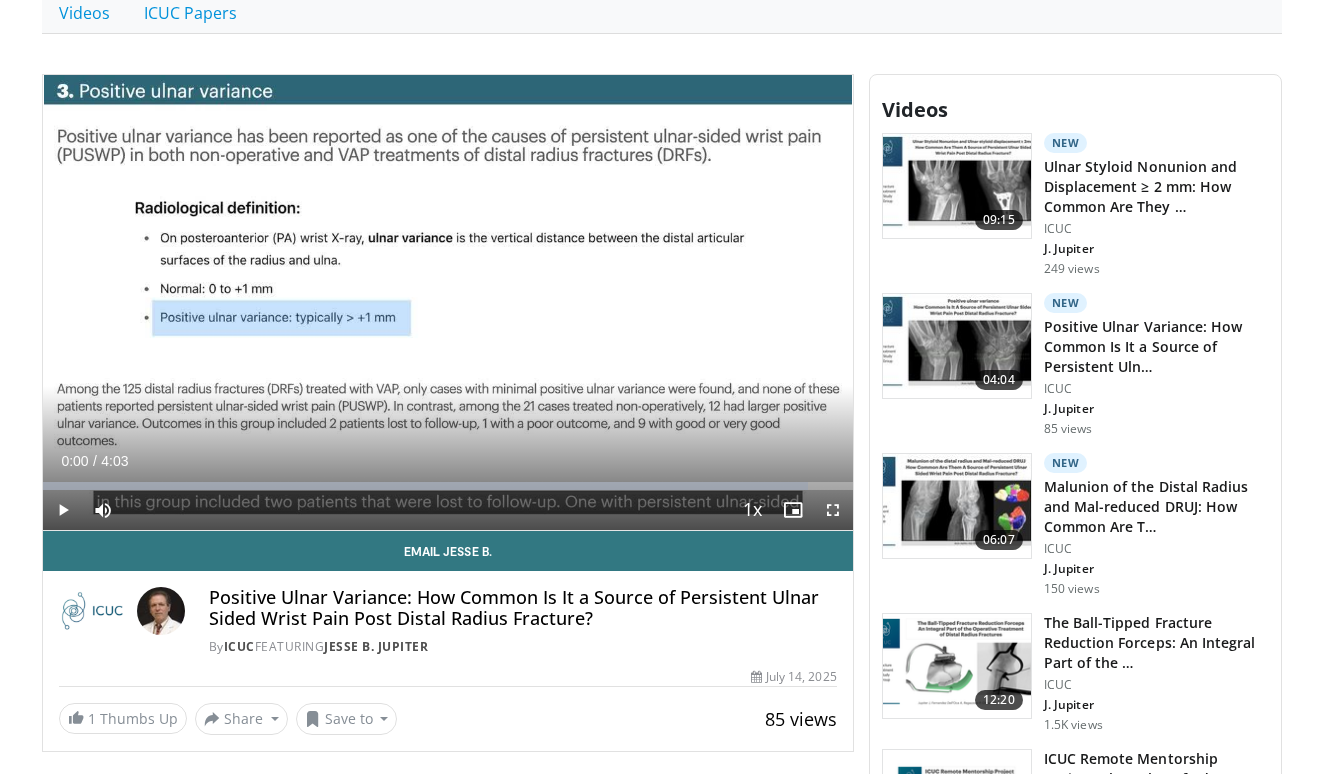 click on "Videos
09:15
New
Ulnar Styloid Nonunion and Displacement ≥ 2 mm: How Common Are They …
ICUC
J. [LAST]
249 views
04:04
New
Positive Ulnar Variance: How Common Is It a Source of Persistent Uln…
ICUC" at bounding box center (1075, 2911) 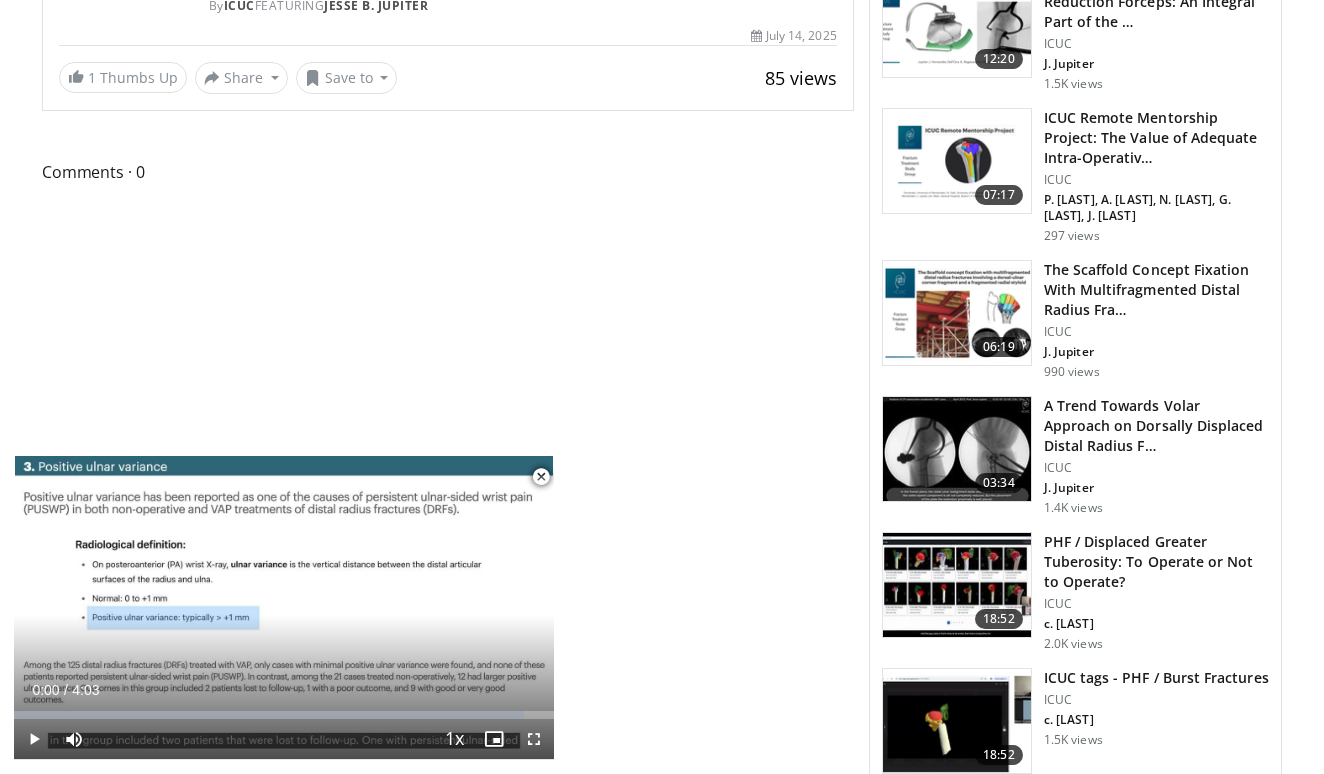 scroll, scrollTop: 1111, scrollLeft: 0, axis: vertical 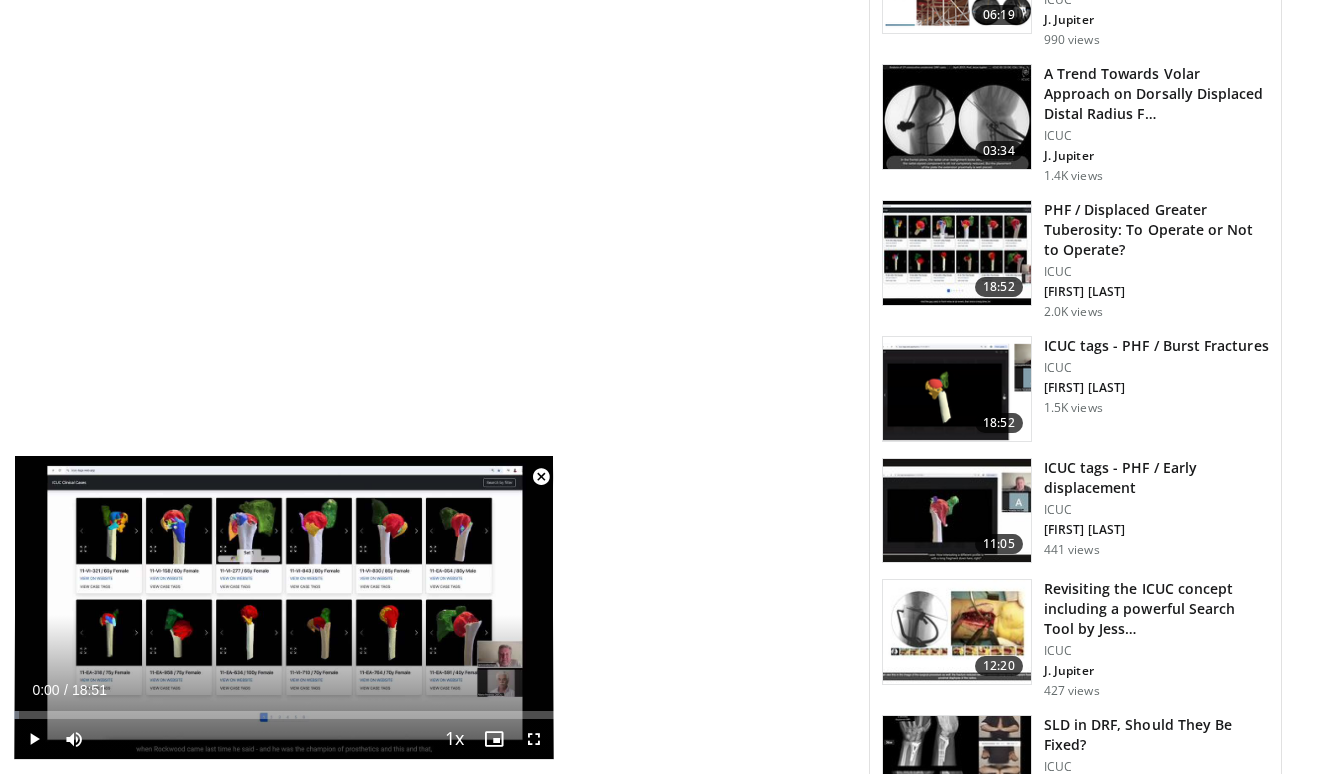 click at bounding box center (957, 389) 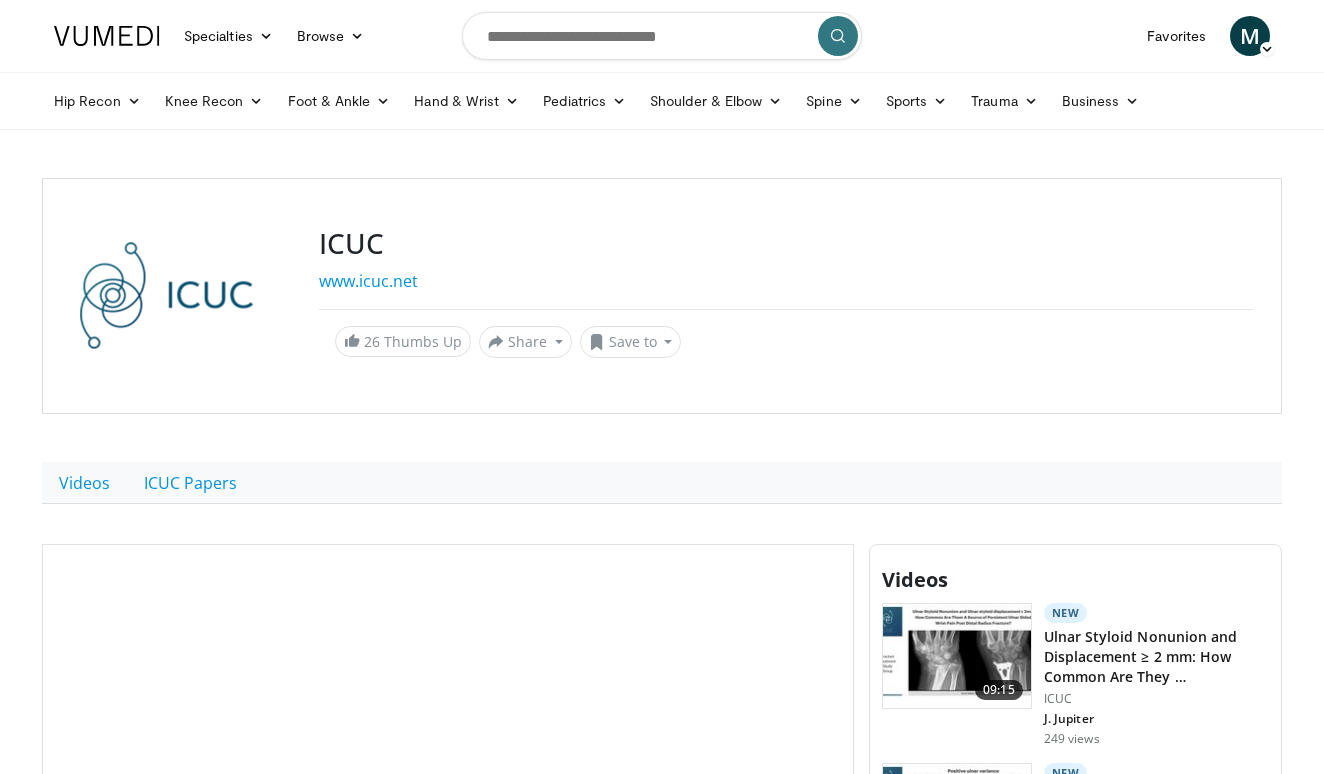 scroll, scrollTop: 0, scrollLeft: 0, axis: both 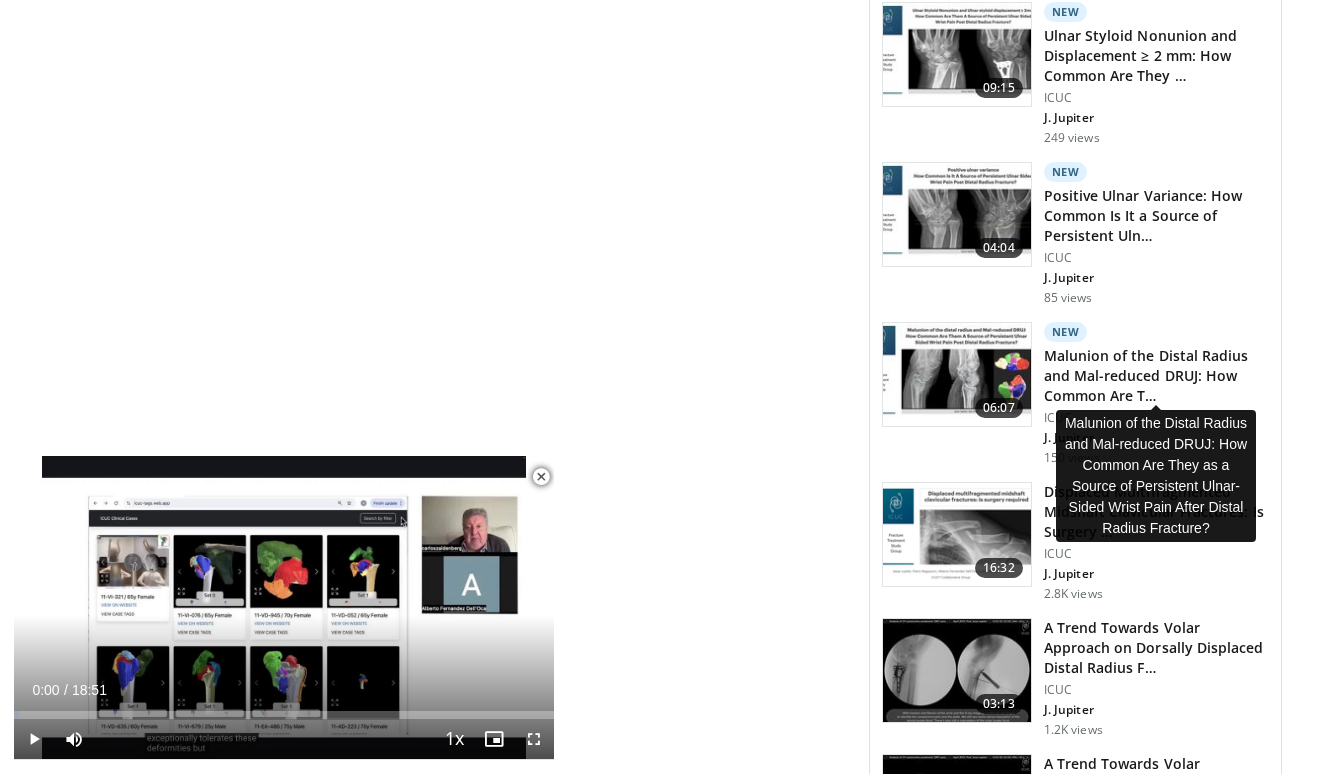 click on "Malunion of the Distal Radius and Mal-reduced DRUJ: How Common Are T…" at bounding box center (1156, 376) 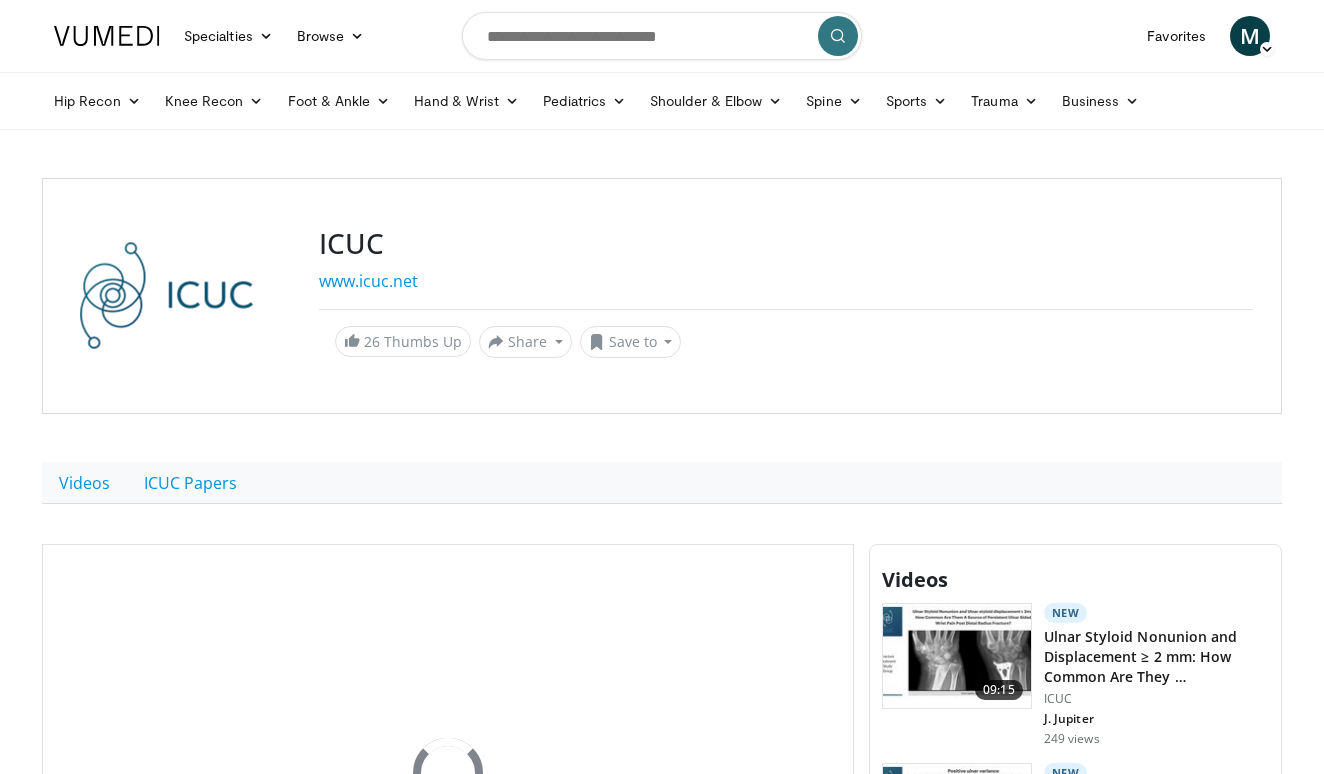 scroll, scrollTop: 0, scrollLeft: 0, axis: both 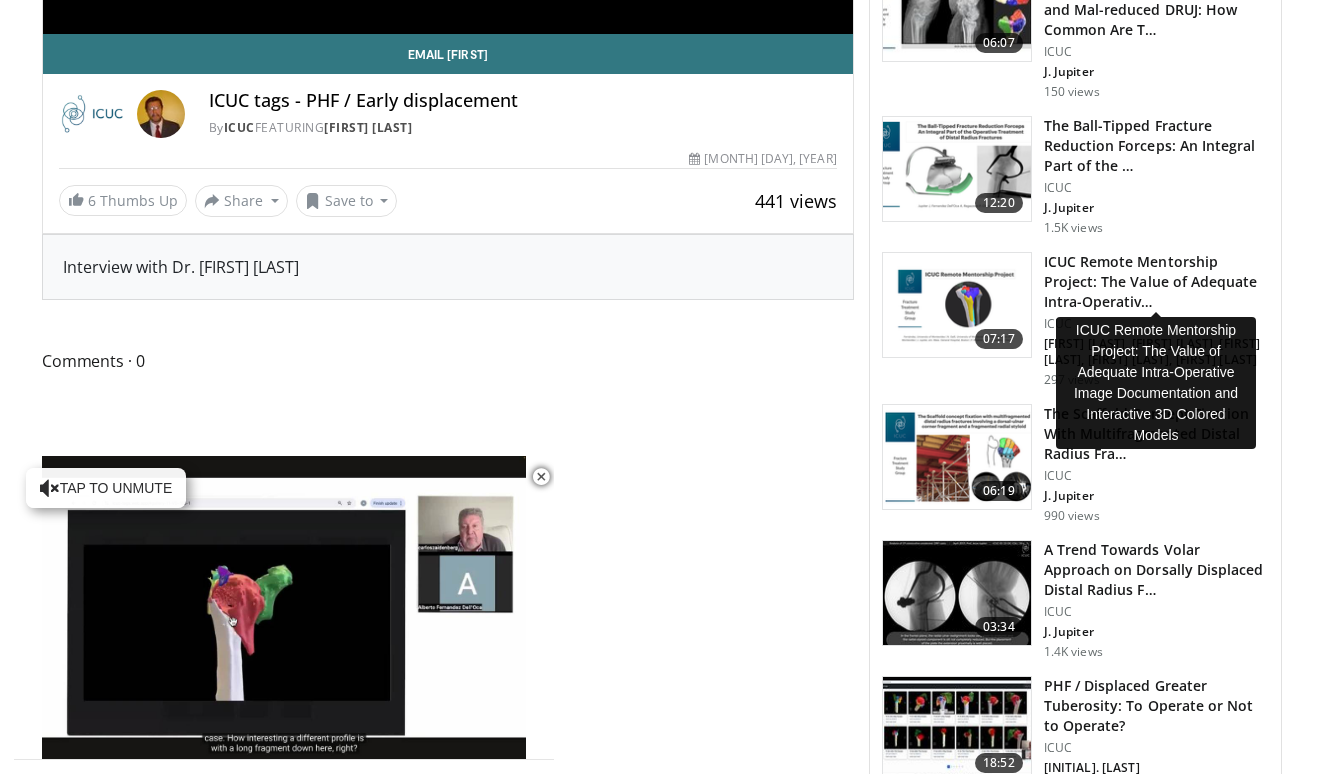 click on "ICUC Remote Mentorship Project: The Value of Adequate Intra-Operativ…" at bounding box center (1156, 282) 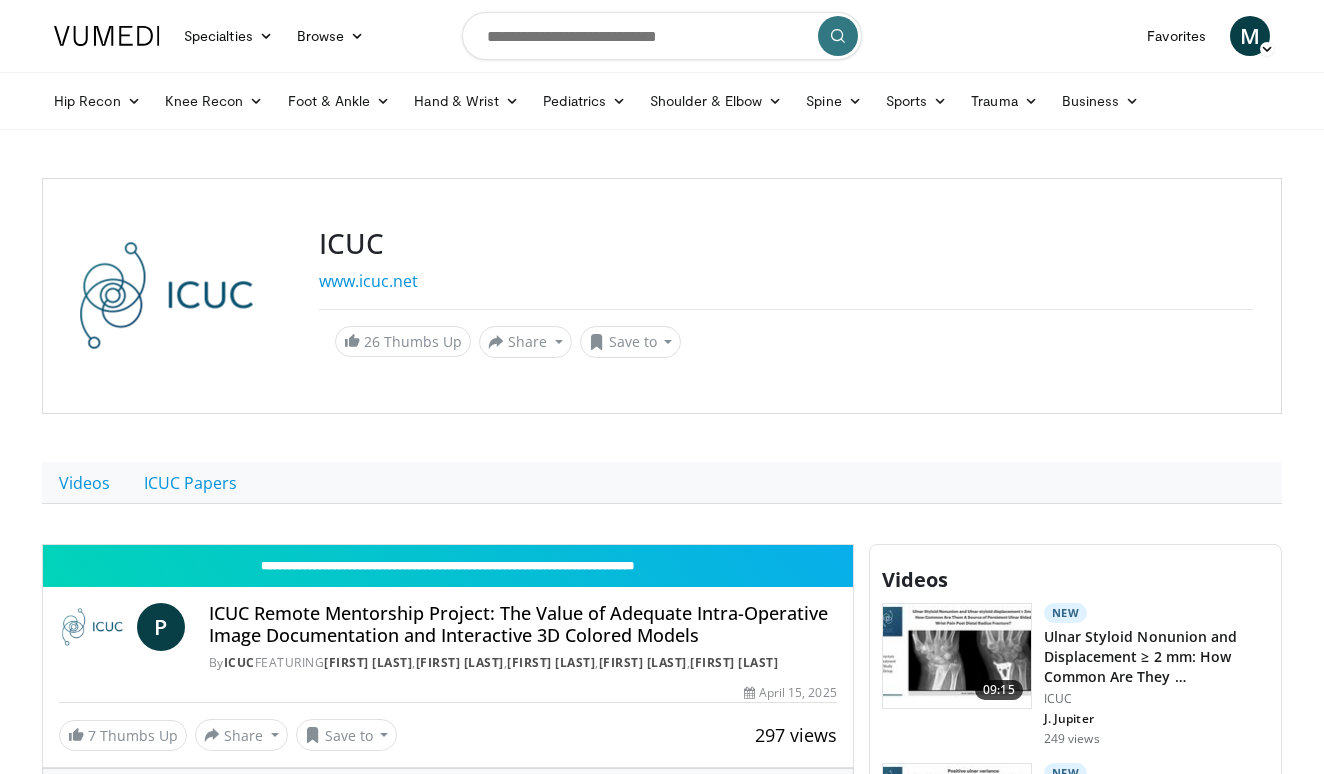 scroll, scrollTop: 0, scrollLeft: 0, axis: both 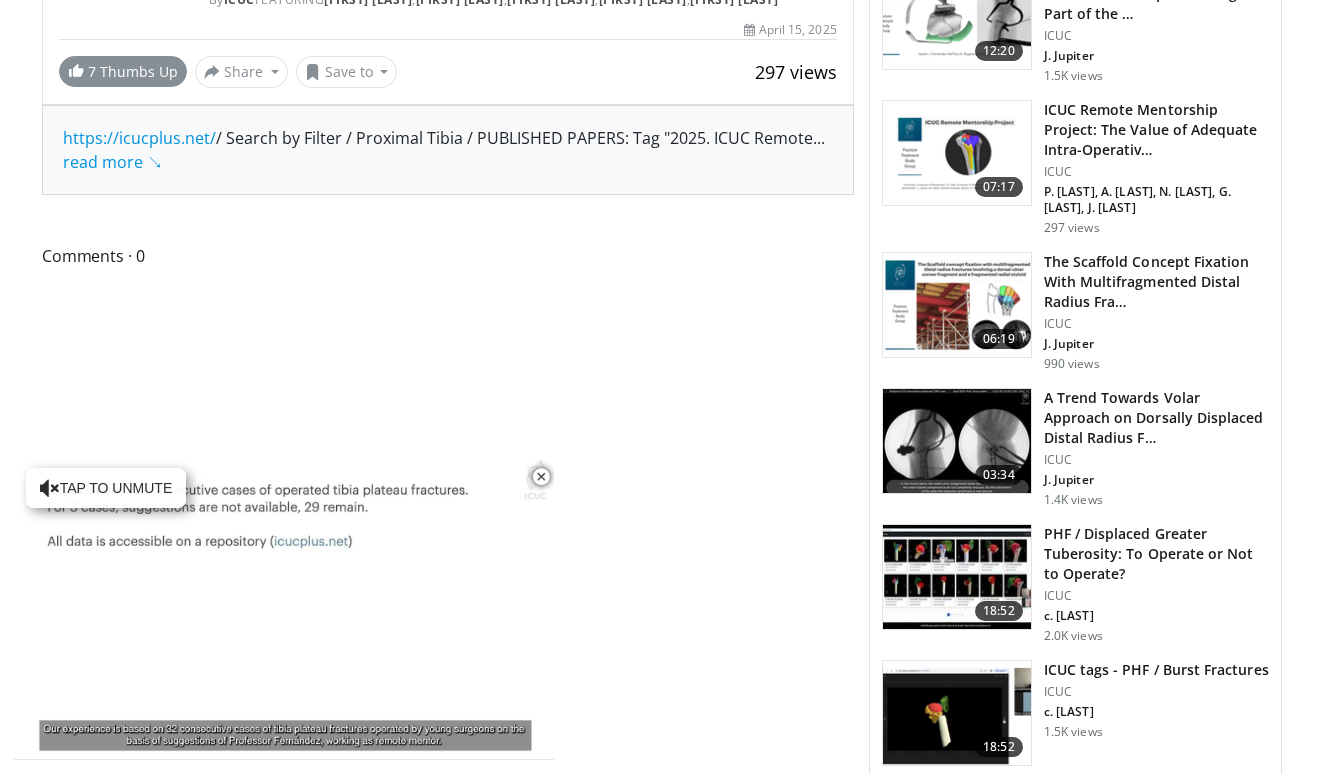 click on "7" at bounding box center (92, 71) 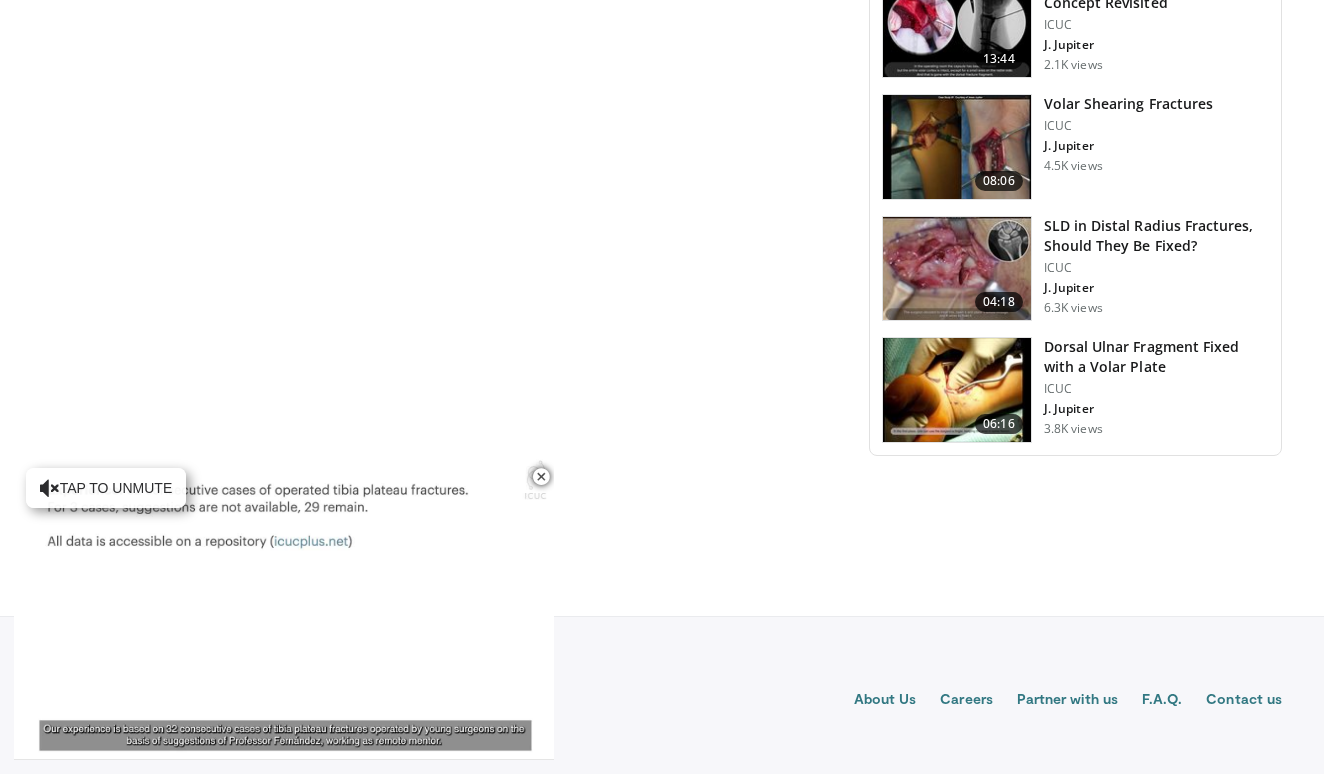 scroll, scrollTop: 5763, scrollLeft: 0, axis: vertical 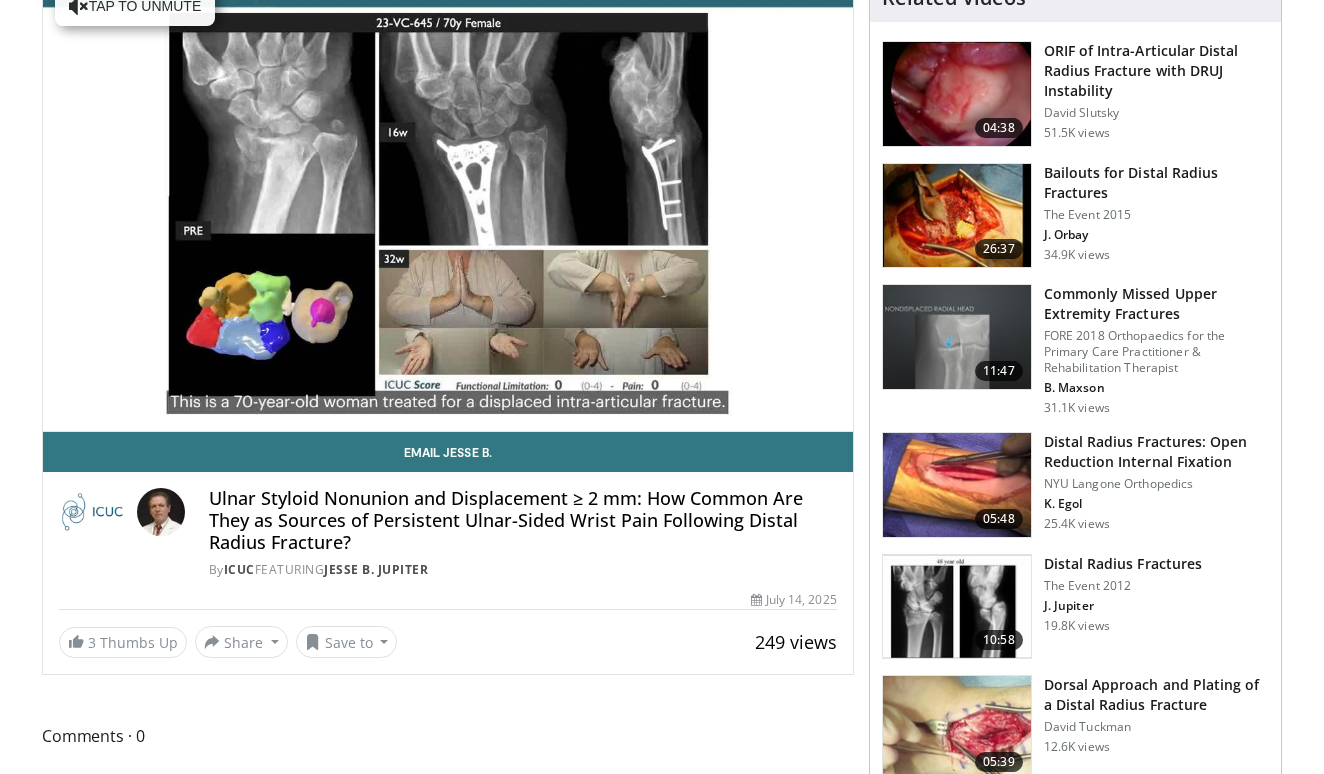 click at bounding box center [957, 485] 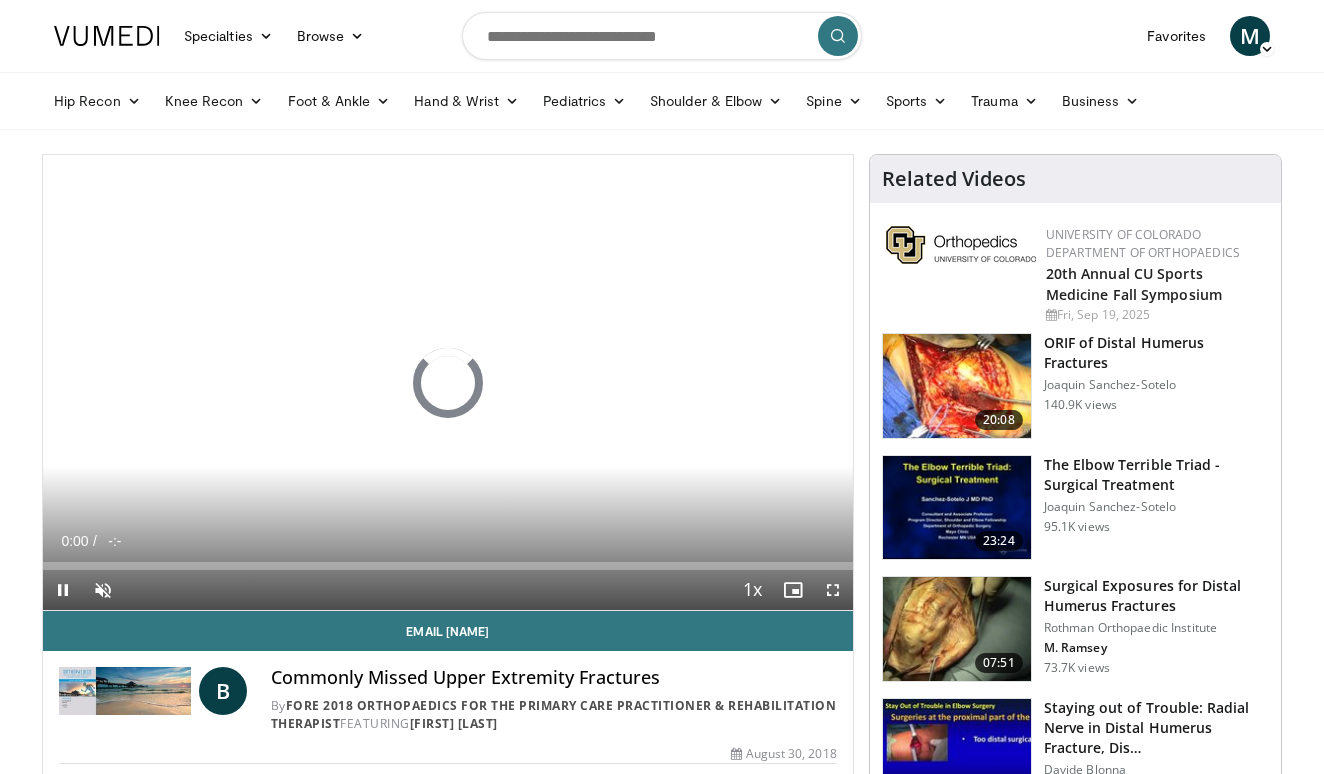 scroll, scrollTop: 0, scrollLeft: 0, axis: both 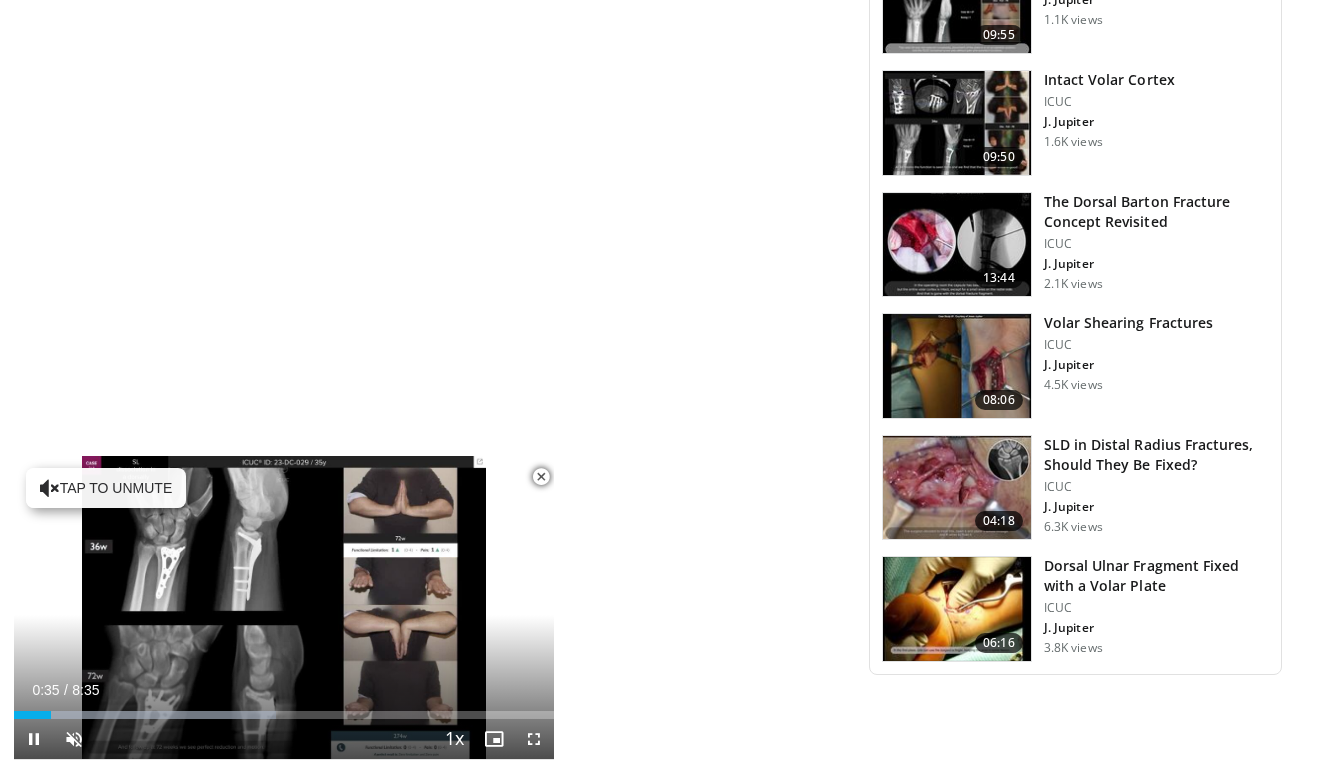 click at bounding box center [541, 477] 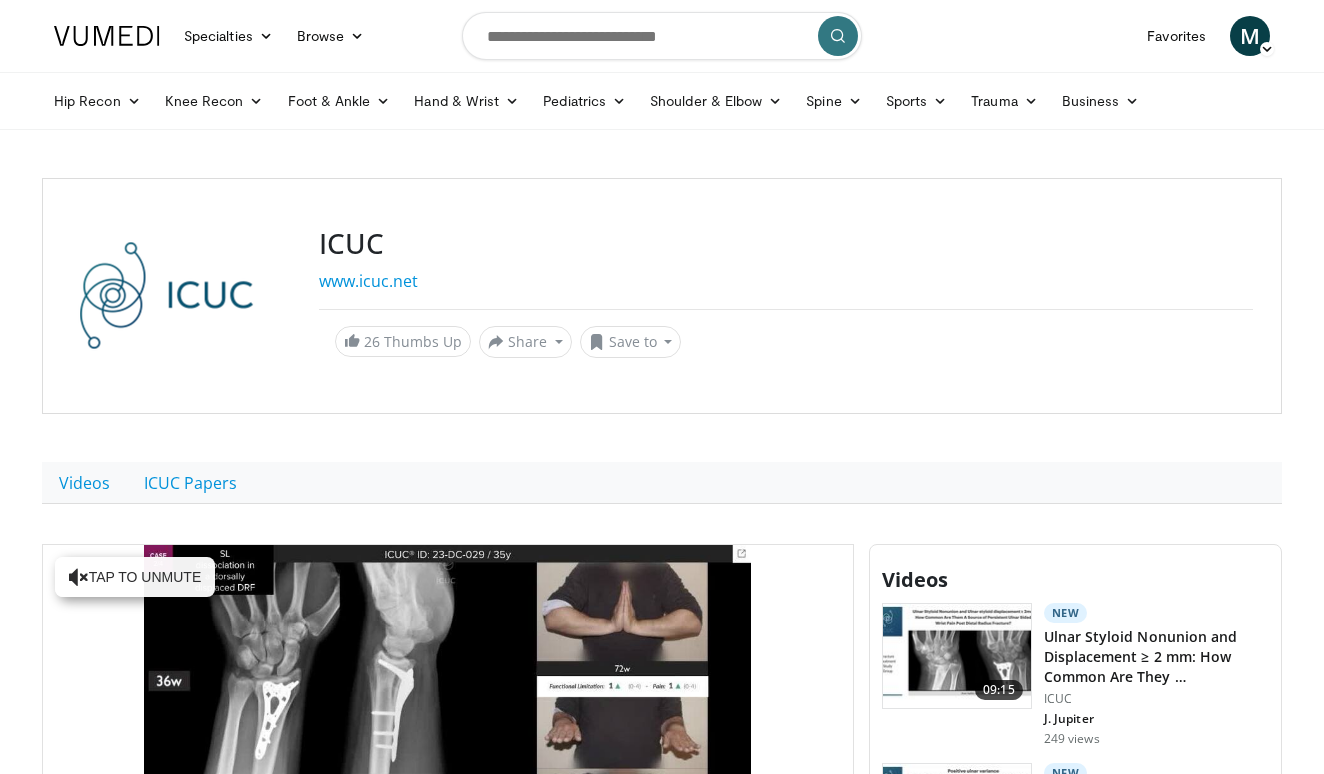 scroll, scrollTop: 0, scrollLeft: 0, axis: both 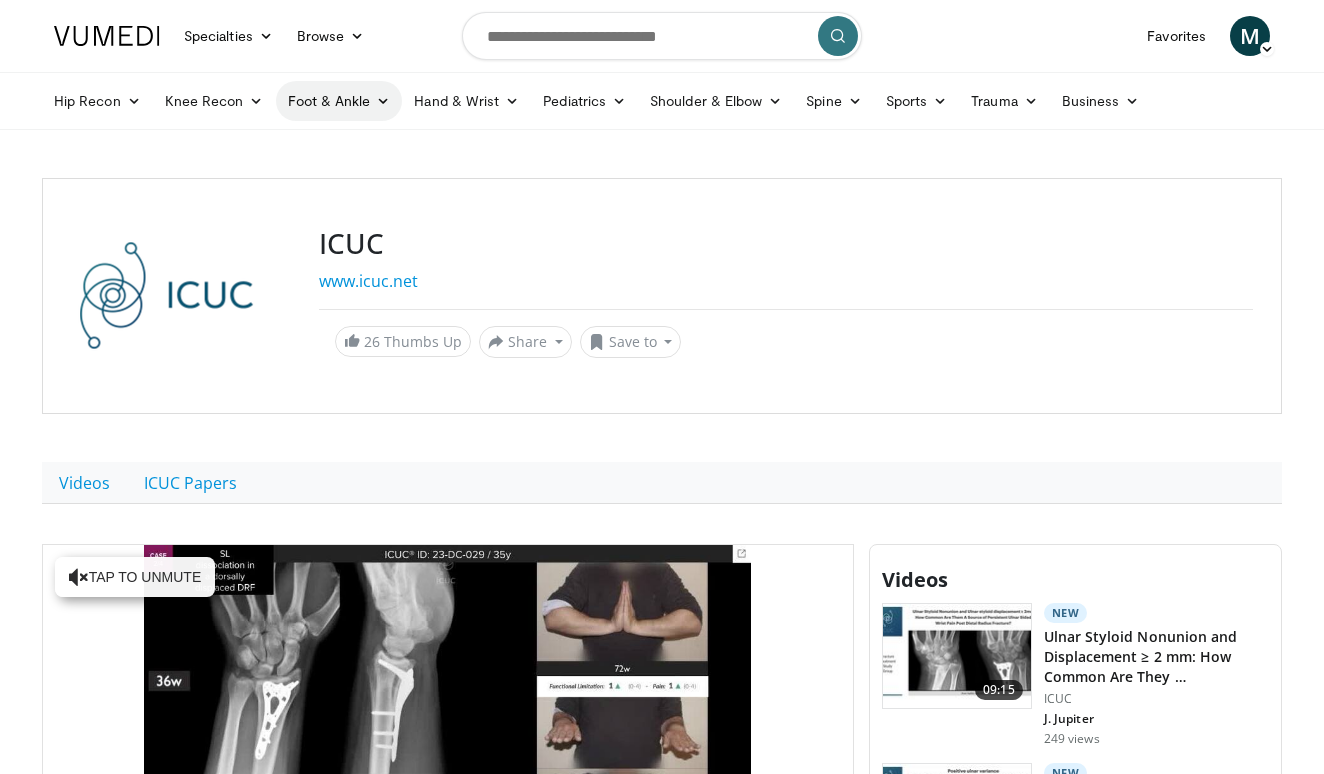 click on "Foot & Ankle" at bounding box center [339, 101] 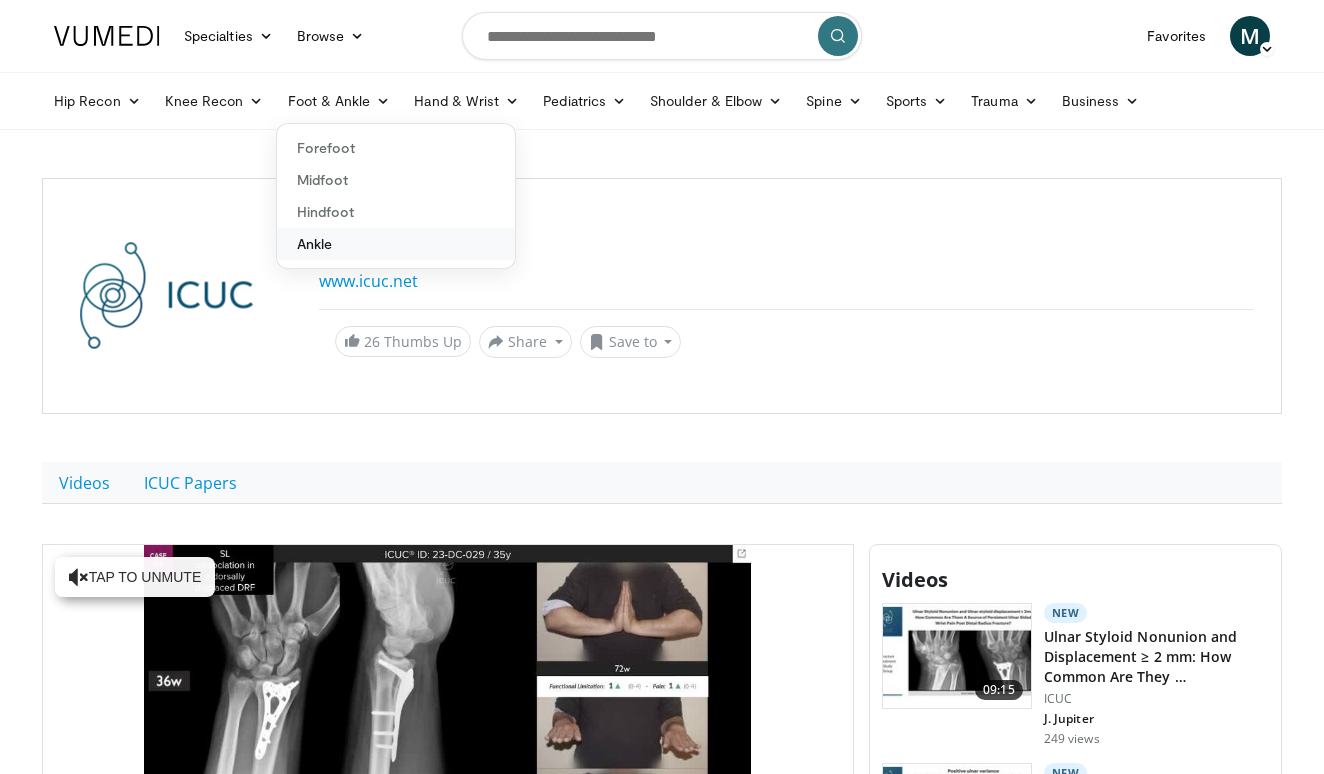 click on "Ankle" at bounding box center [396, 244] 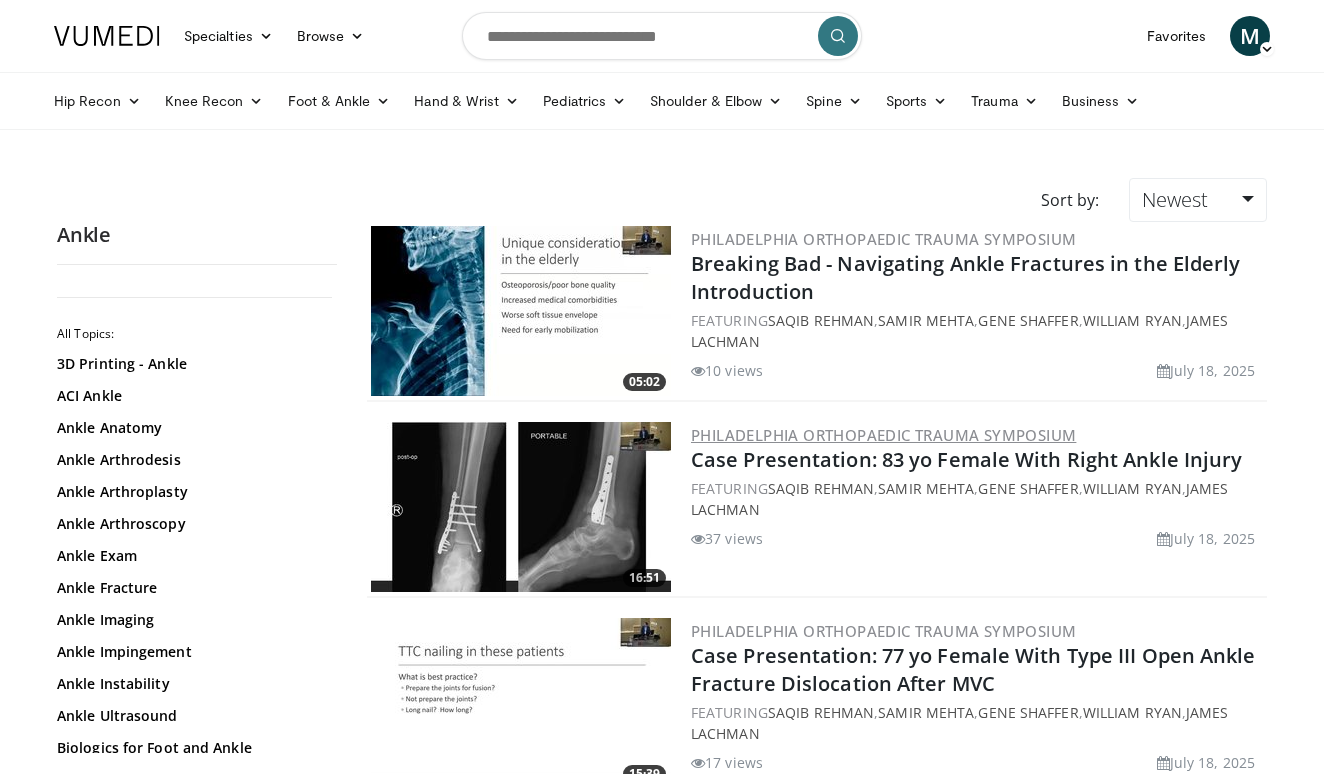 scroll, scrollTop: 0, scrollLeft: 0, axis: both 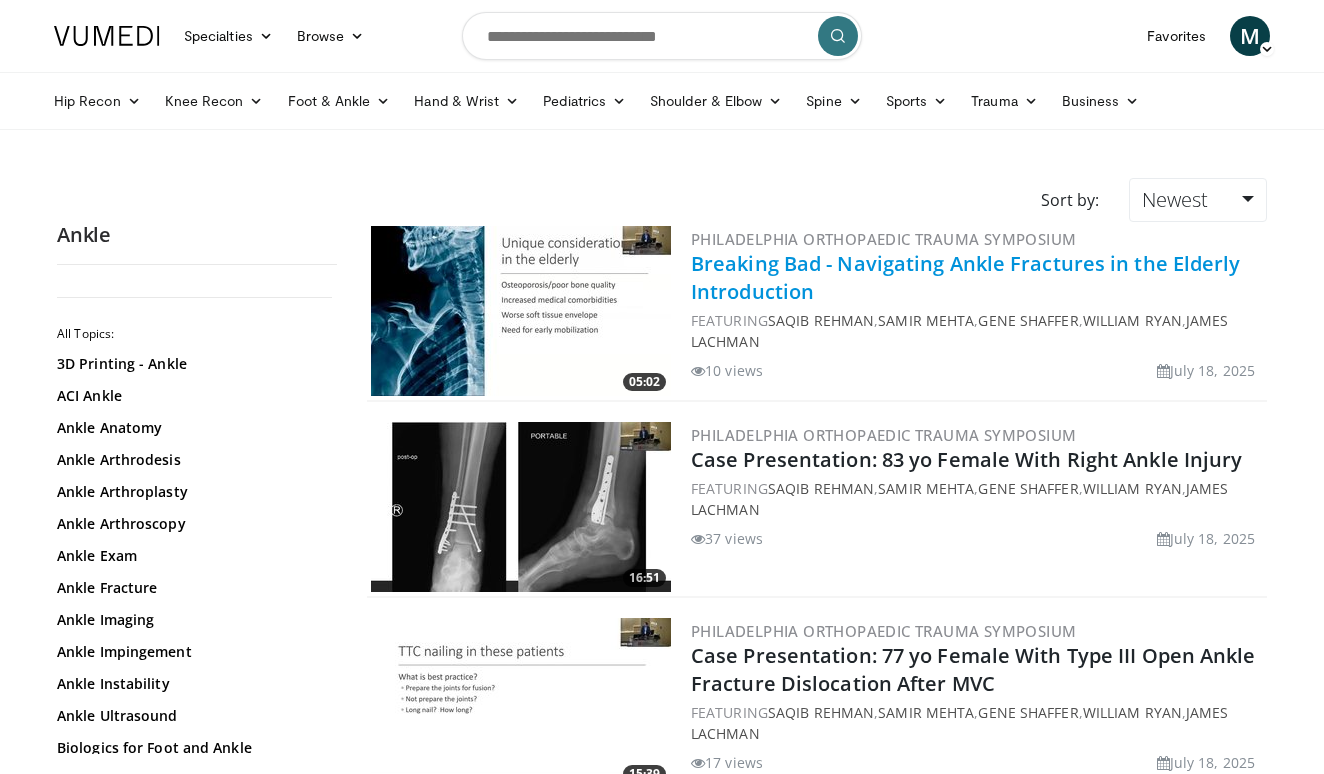 click on "Breaking Bad - Navigating Ankle Fractures in the Elderly Introduction" at bounding box center [966, 277] 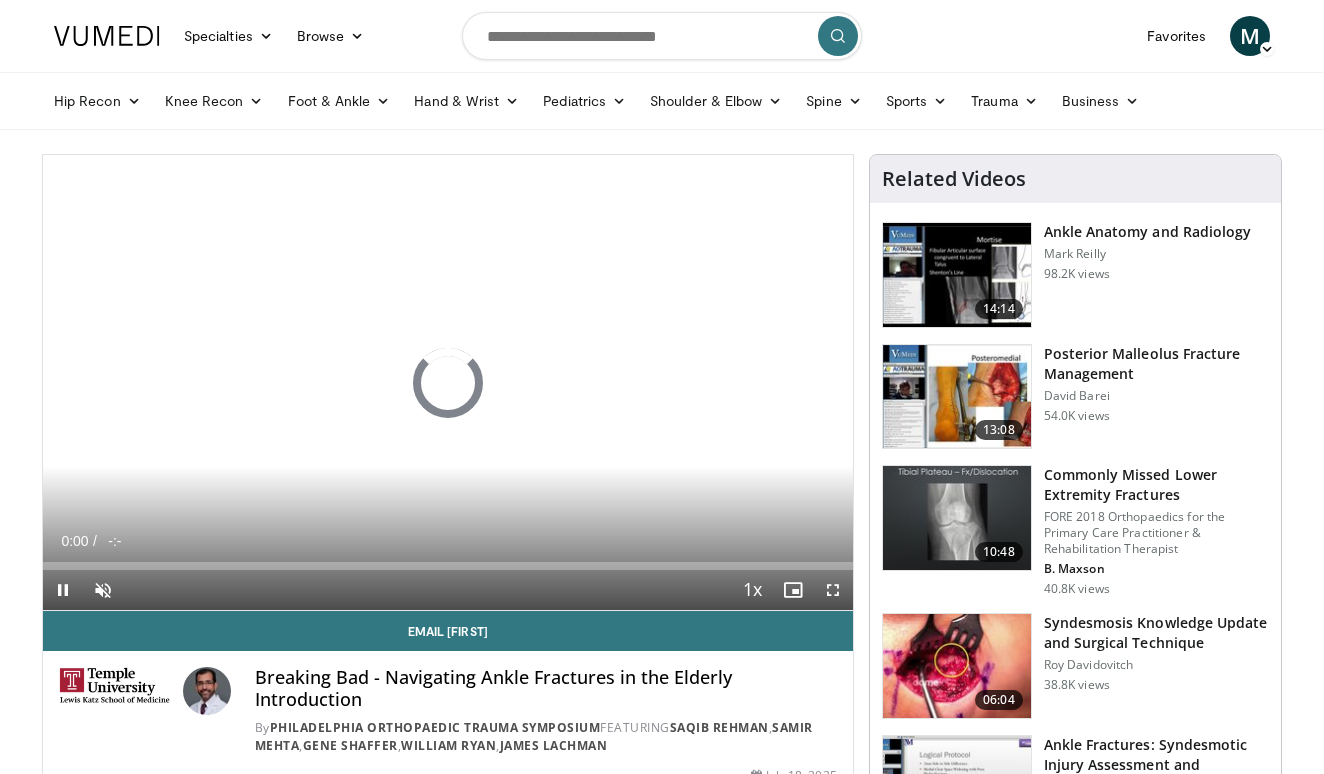 scroll, scrollTop: 0, scrollLeft: 0, axis: both 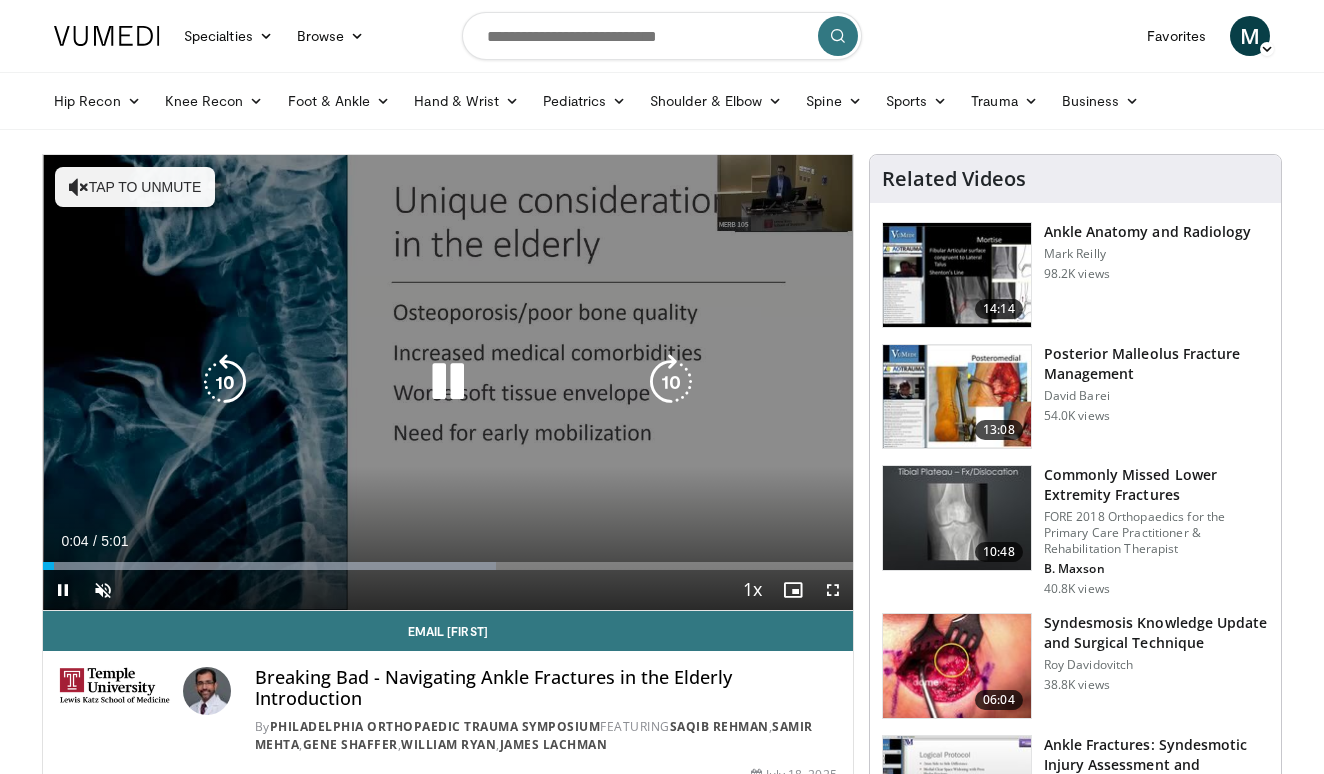click at bounding box center [448, 382] 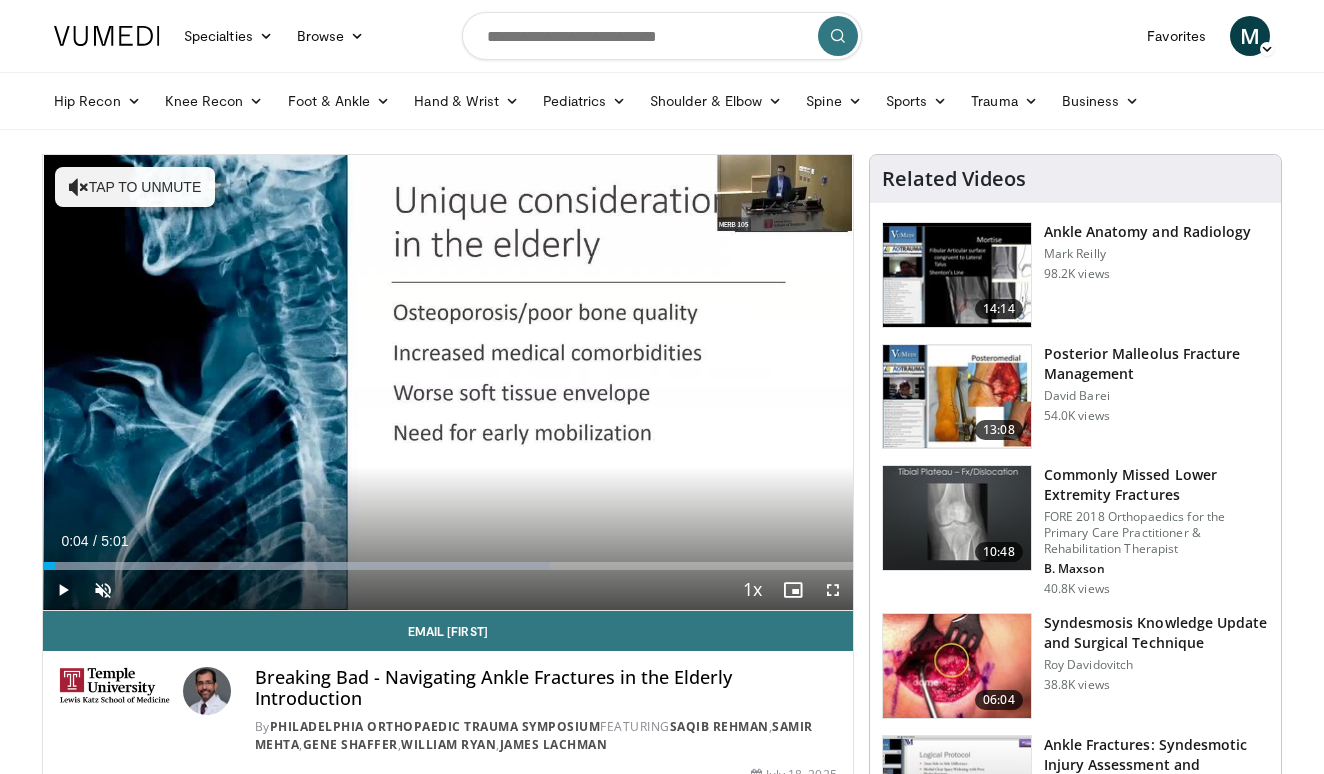 click at bounding box center [63, 590] 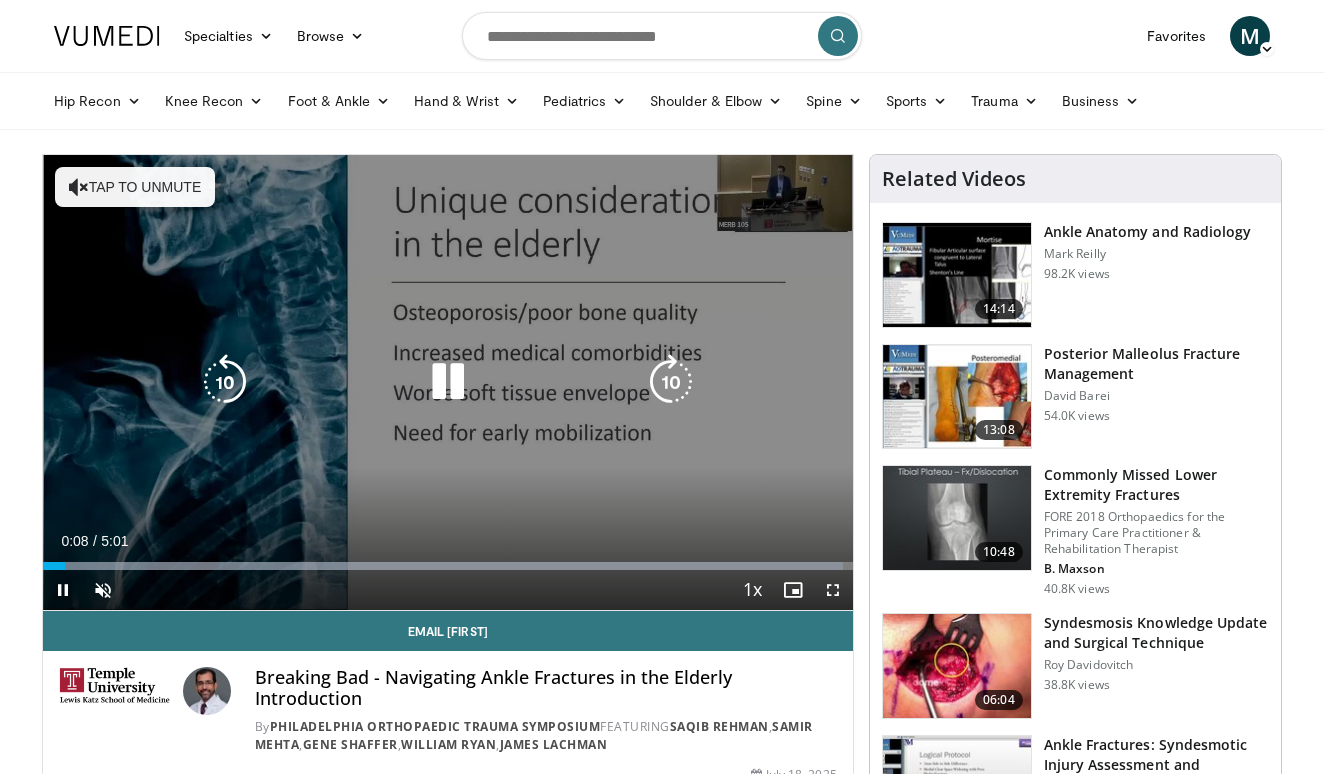 click at bounding box center (79, 187) 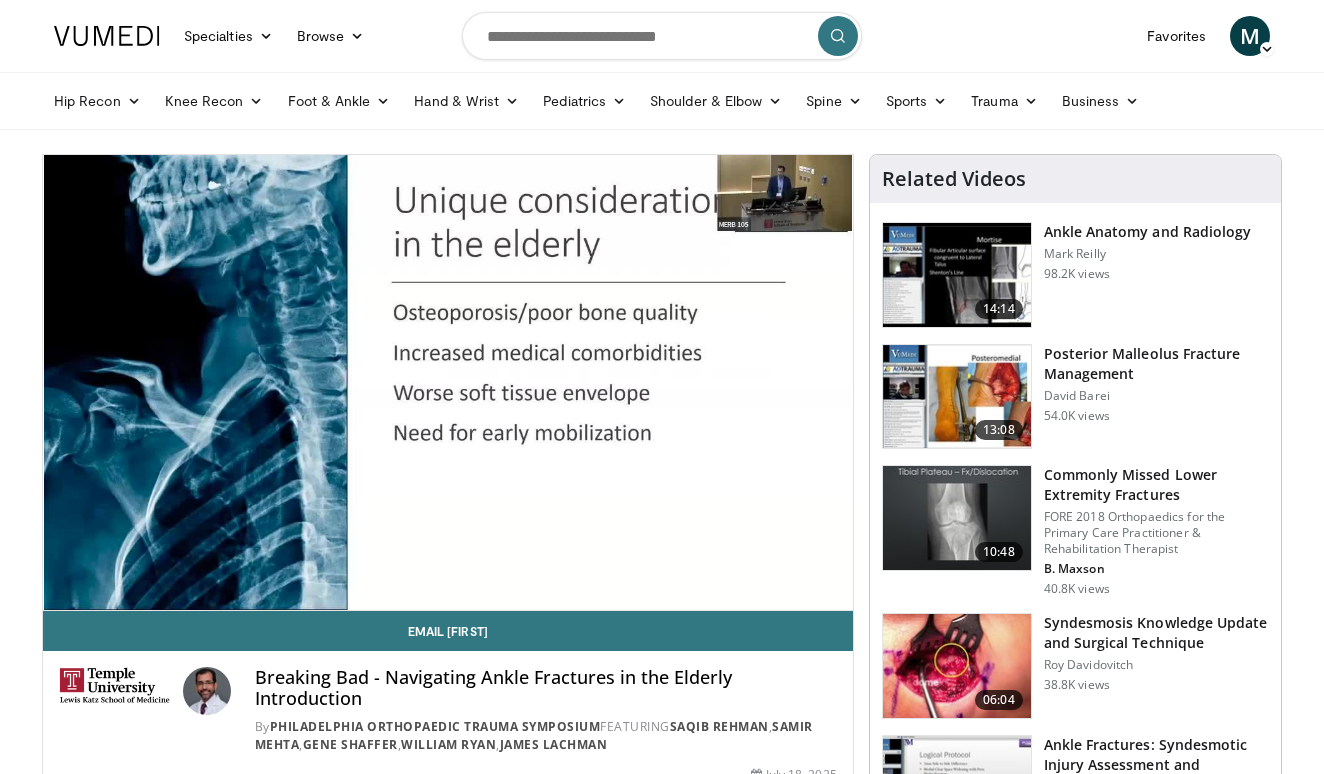 scroll, scrollTop: 109, scrollLeft: 0, axis: vertical 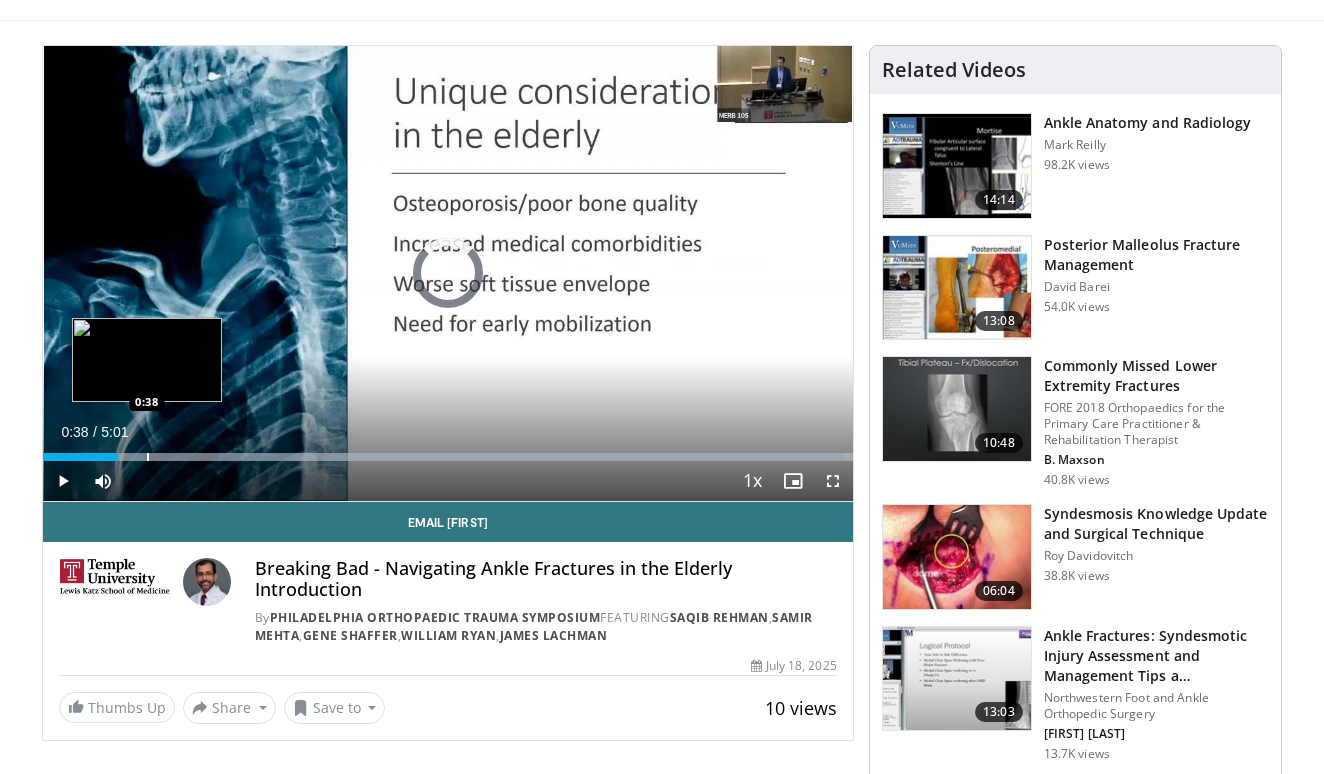 click at bounding box center [148, 457] 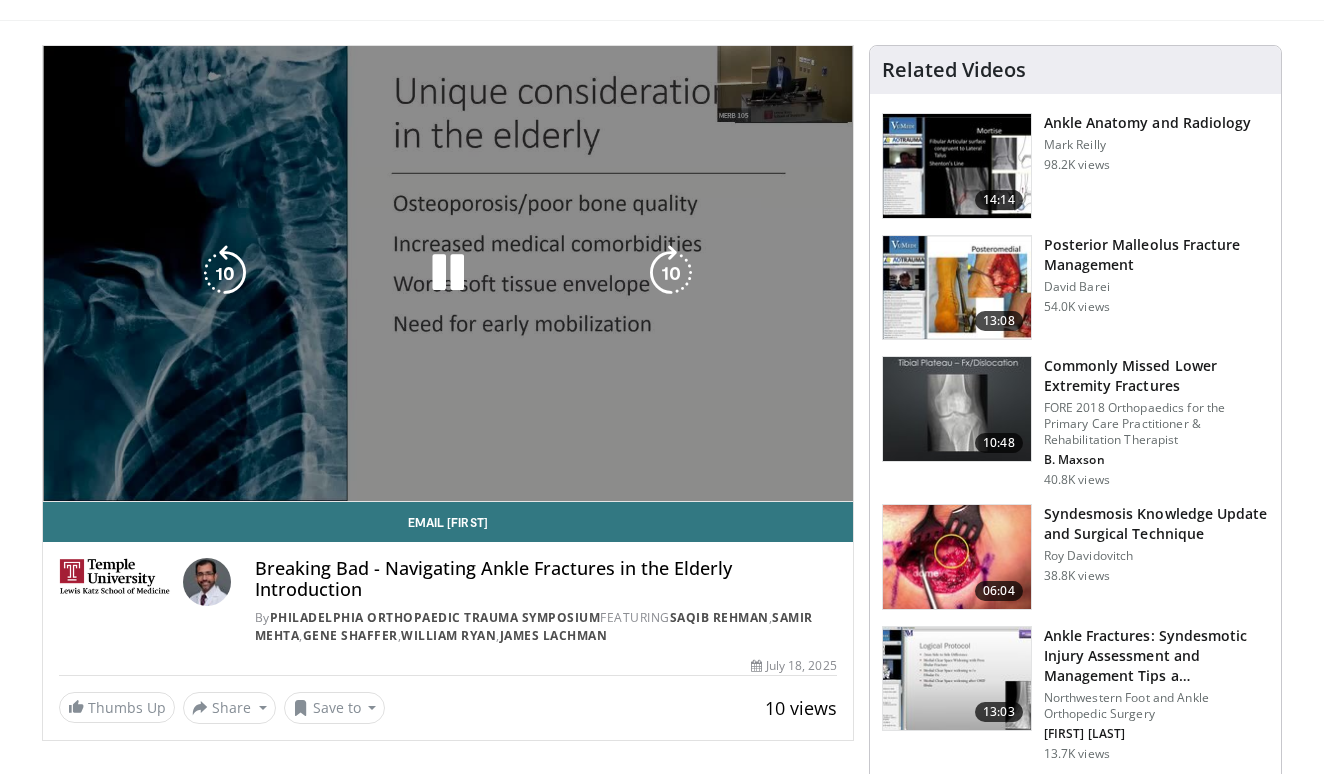 click on "10 seconds
Tap to unmute" at bounding box center [448, 273] 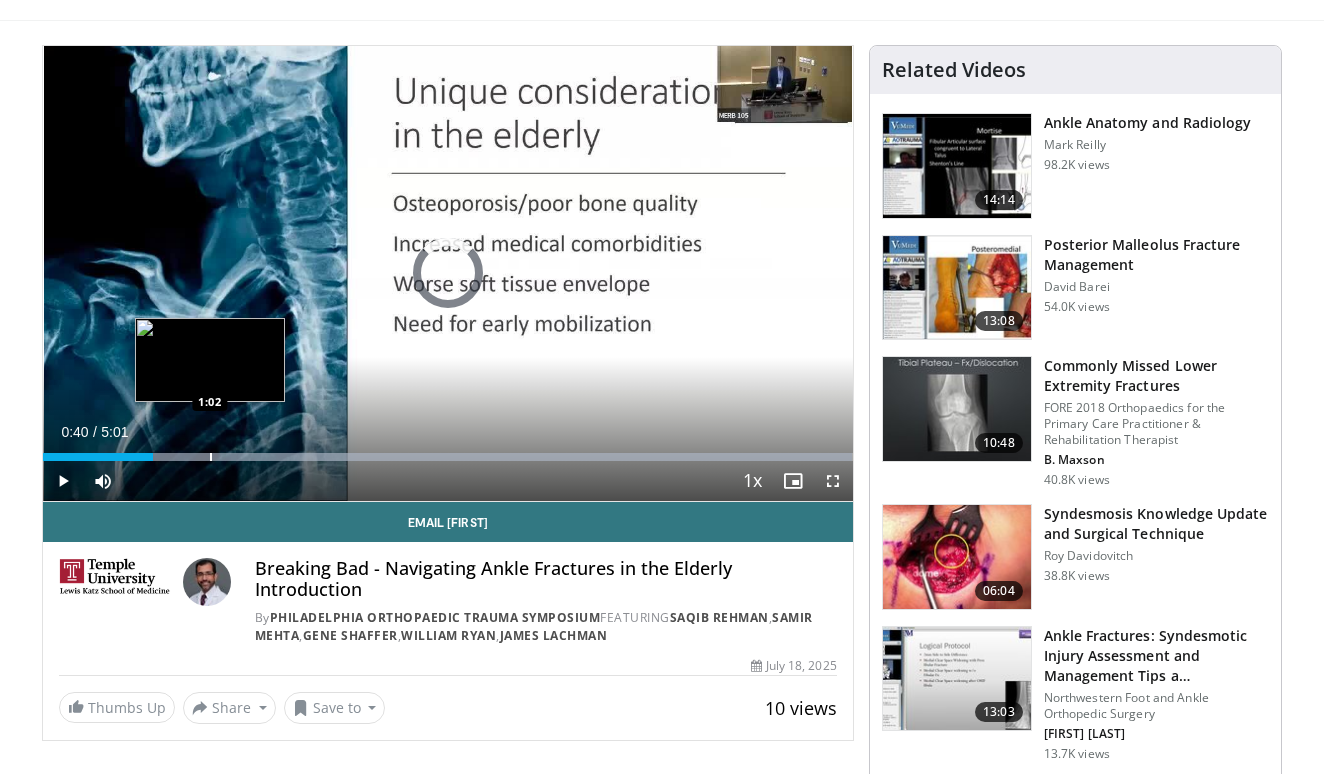 click at bounding box center [211, 457] 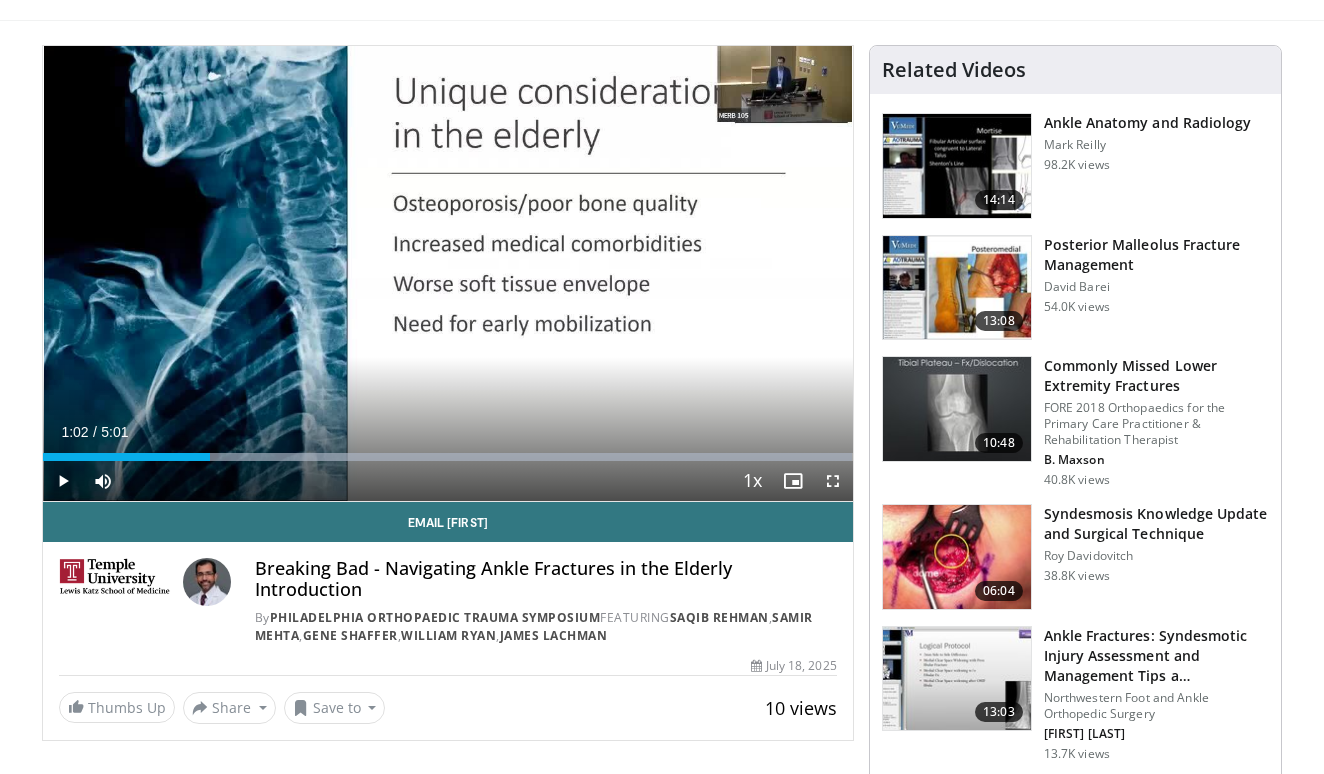 click at bounding box center [63, 481] 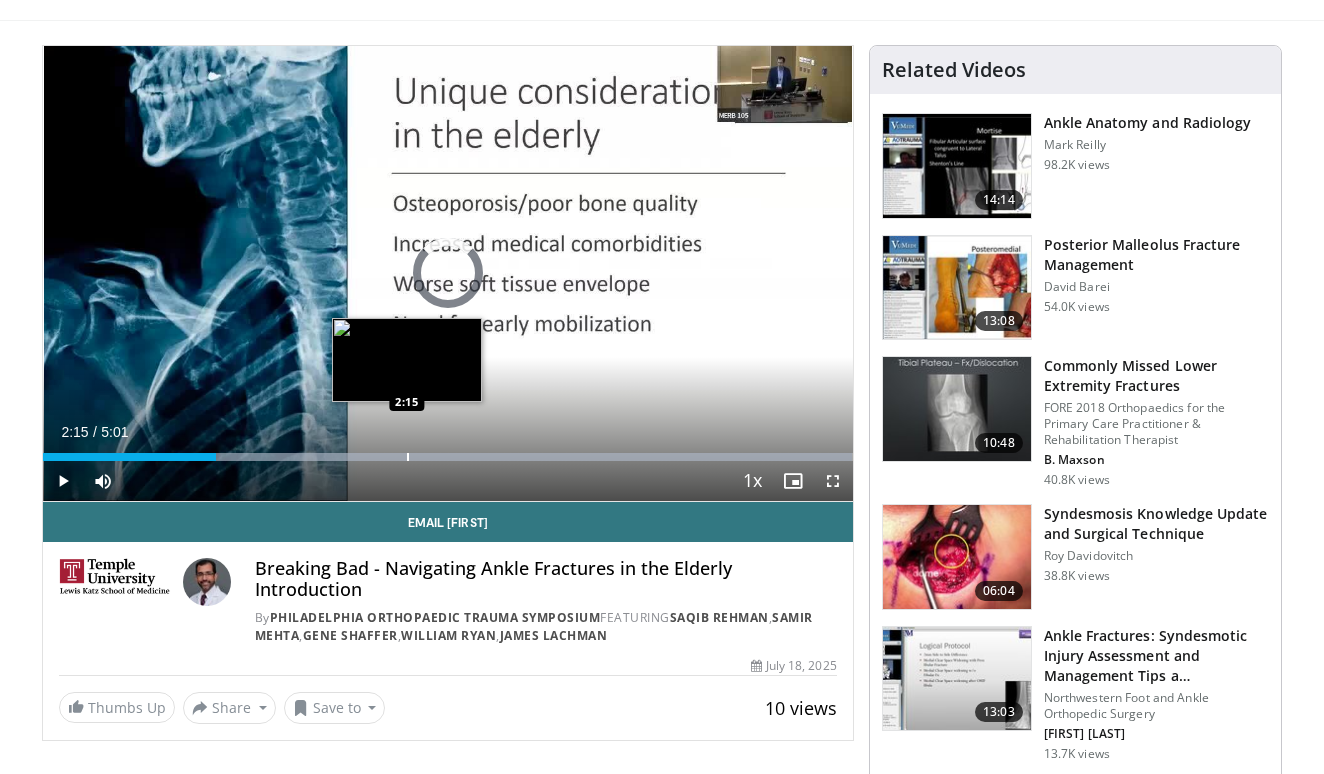 click at bounding box center (408, 457) 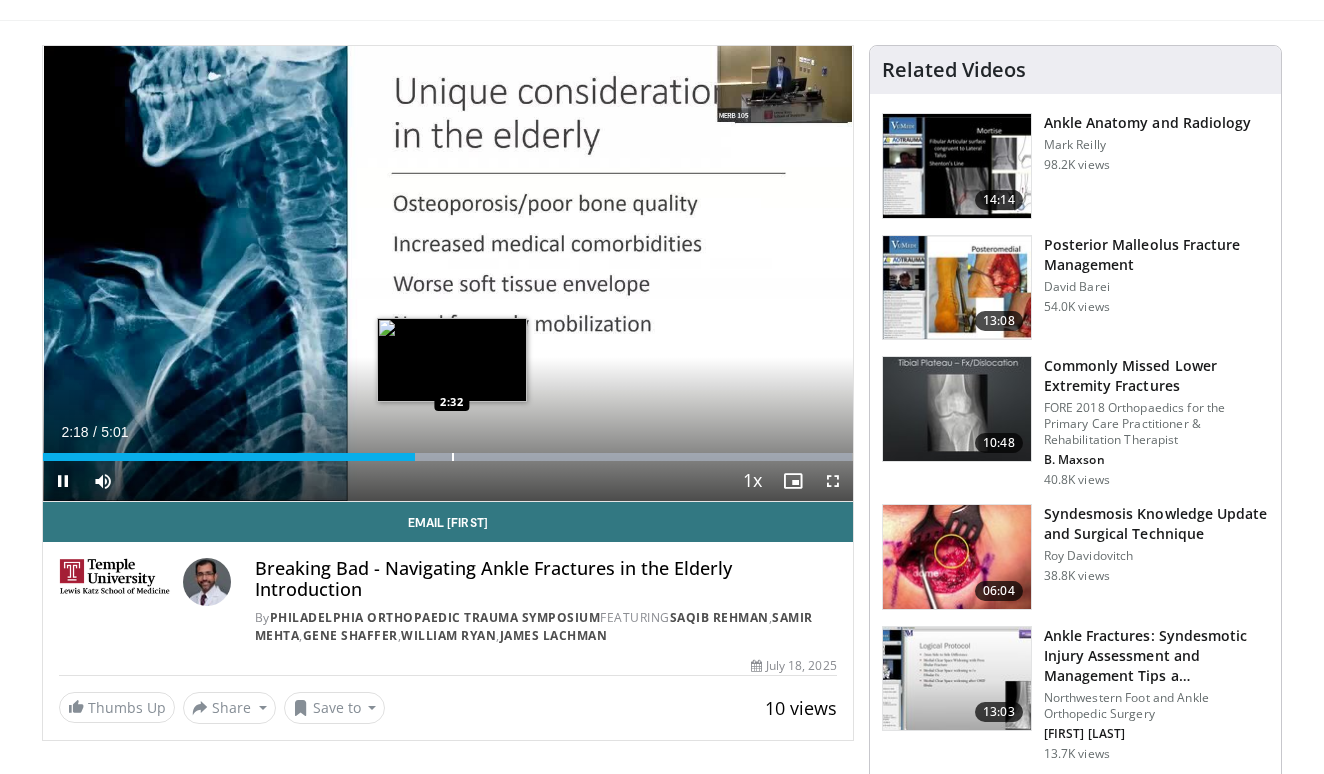 click at bounding box center [453, 457] 